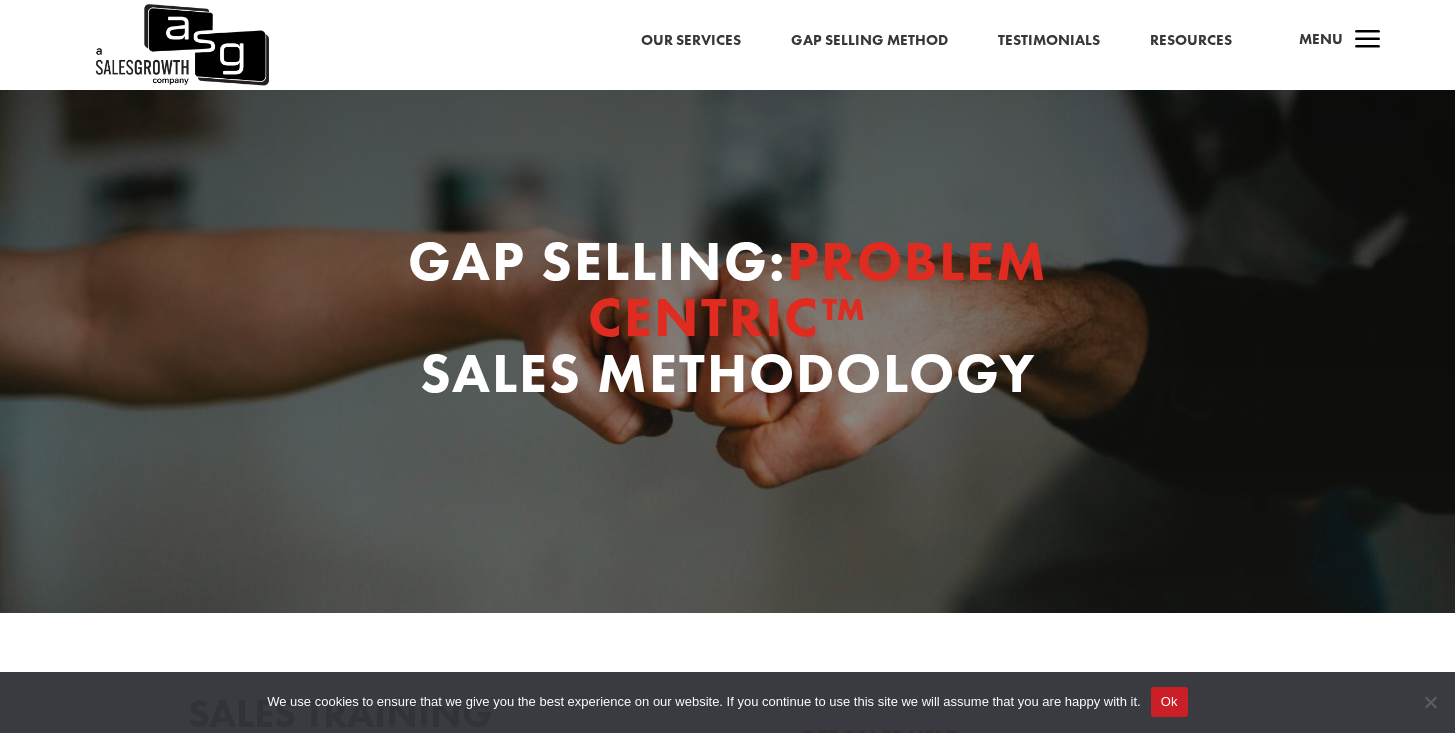 scroll, scrollTop: 934, scrollLeft: 0, axis: vertical 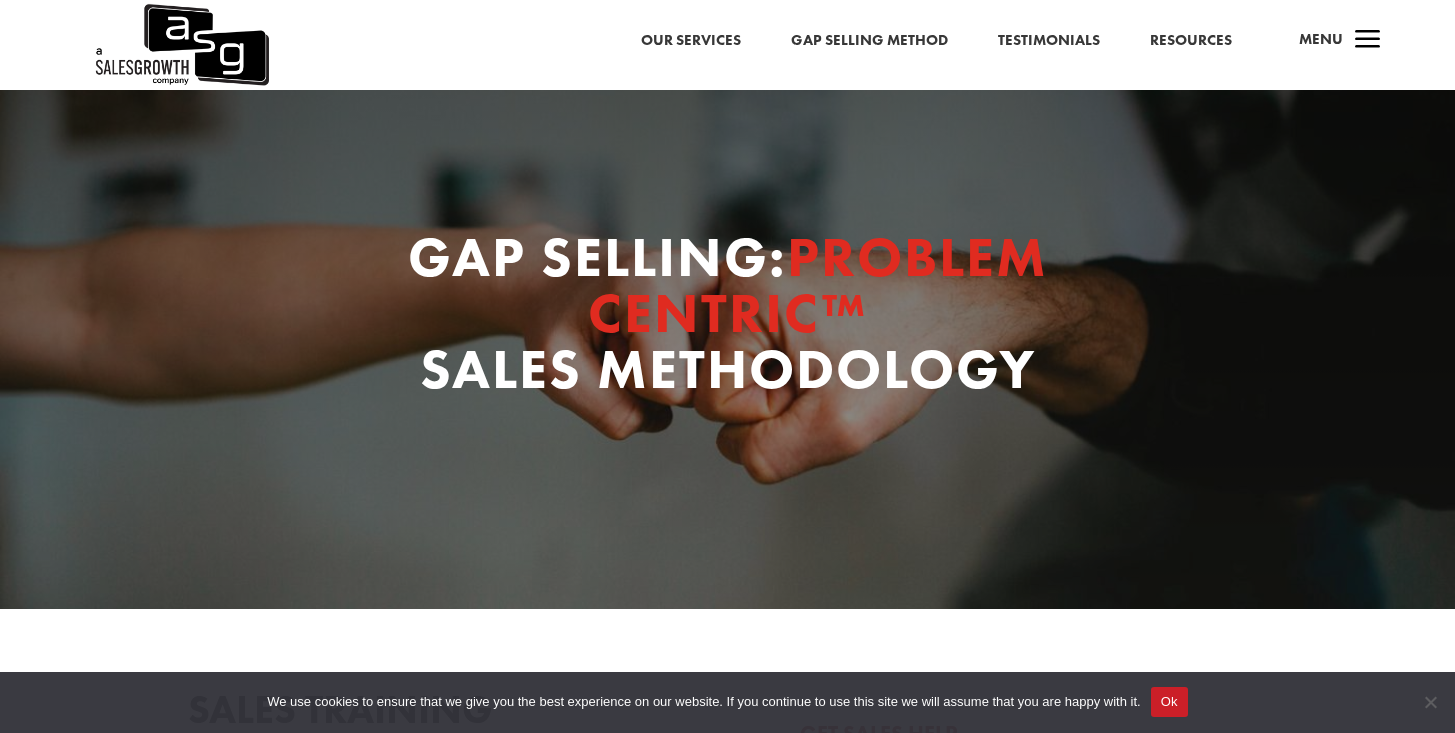 click on "Gap Selling Method" at bounding box center (869, 37) 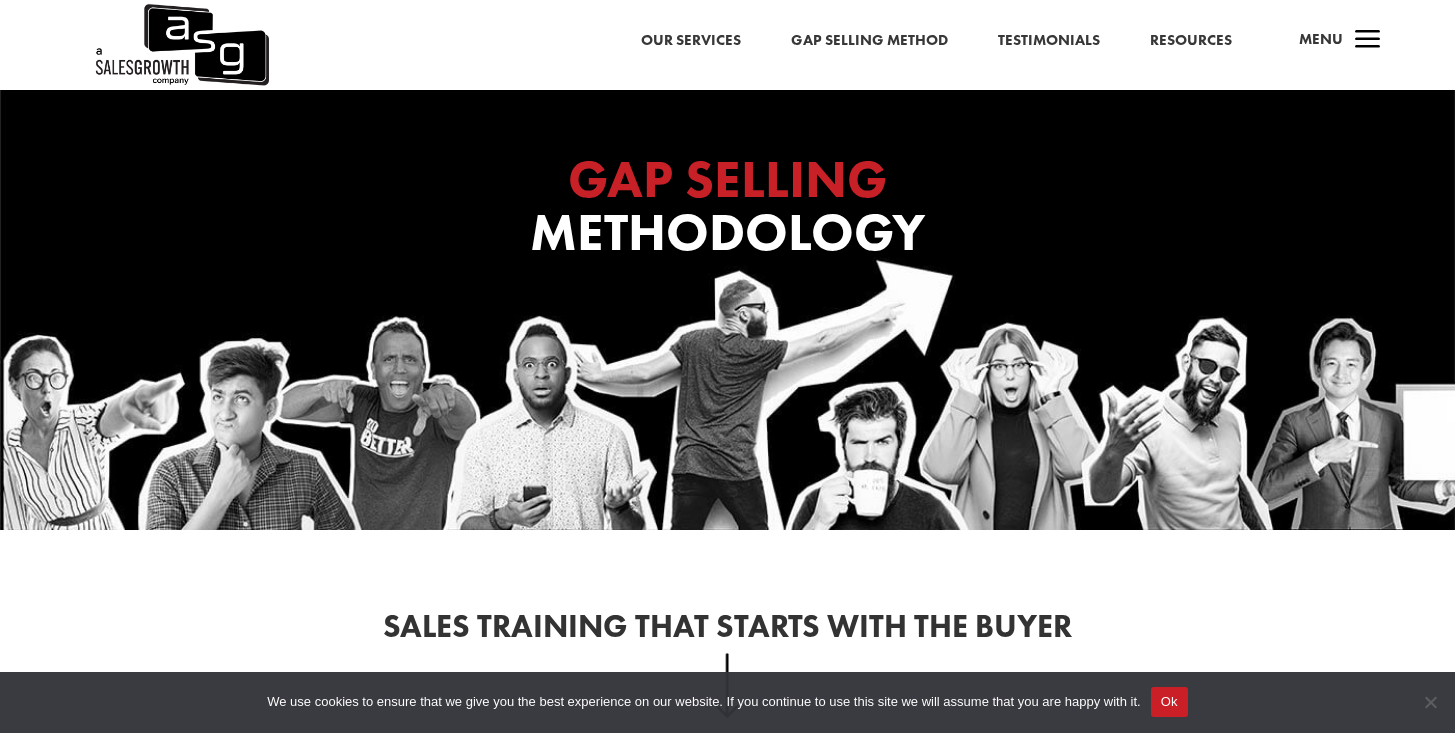 scroll, scrollTop: 272, scrollLeft: 0, axis: vertical 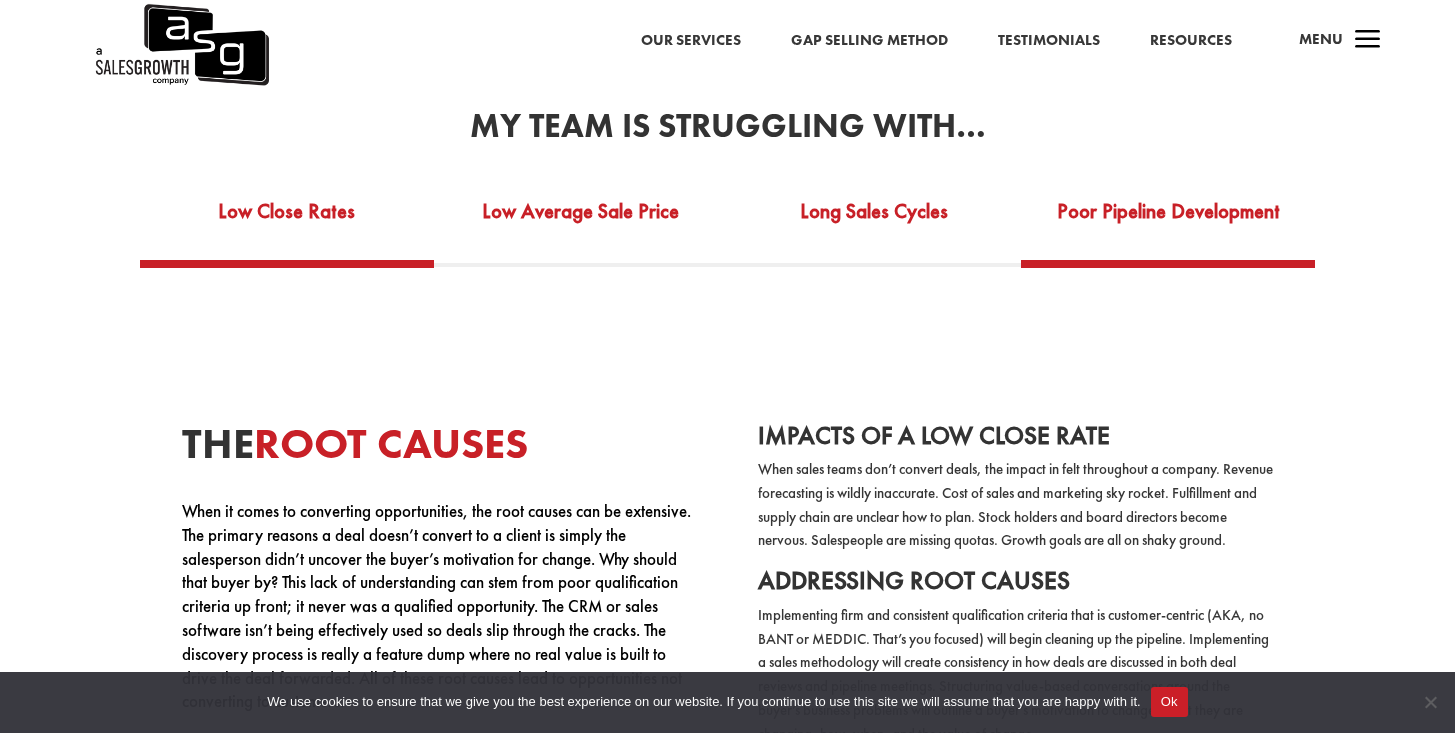click on "Poor Pipeline Development" at bounding box center [1168, 224] 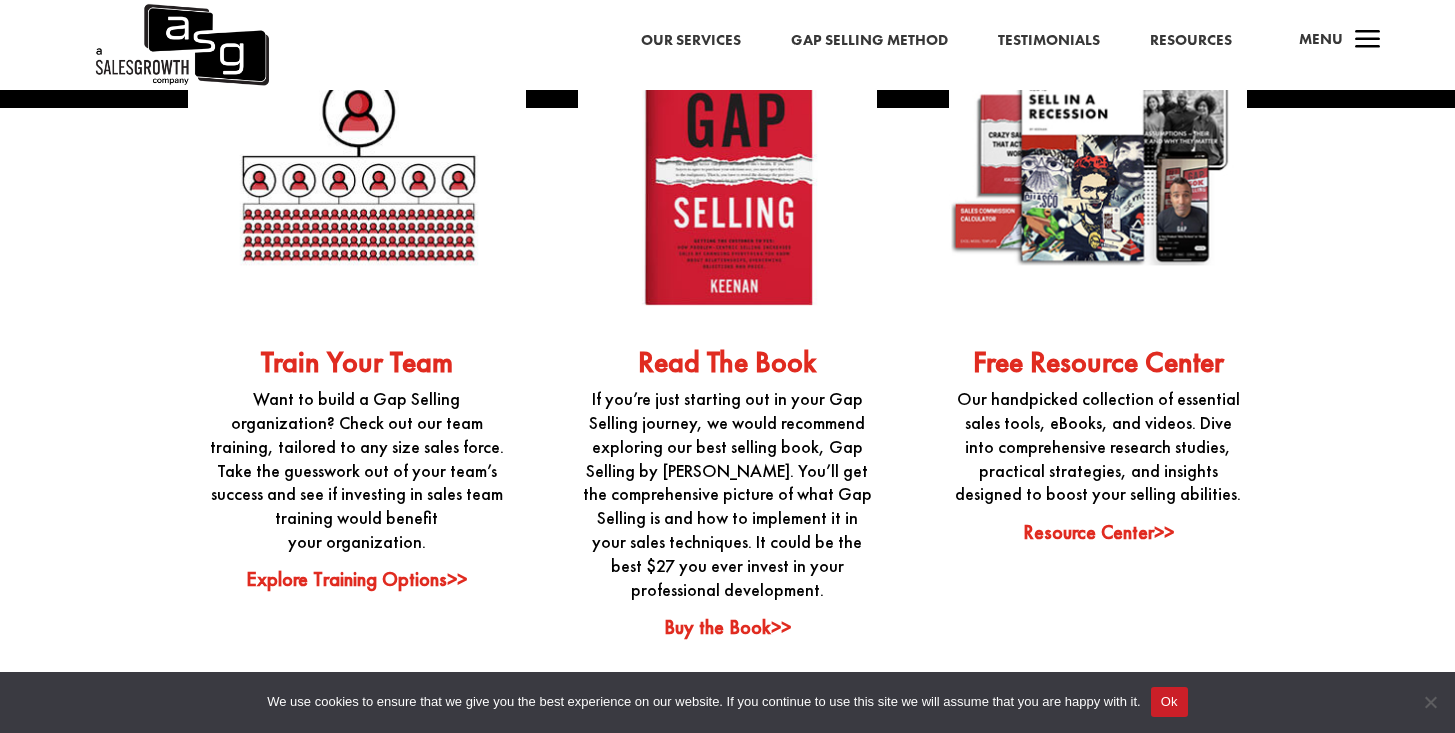 scroll, scrollTop: 4775, scrollLeft: 0, axis: vertical 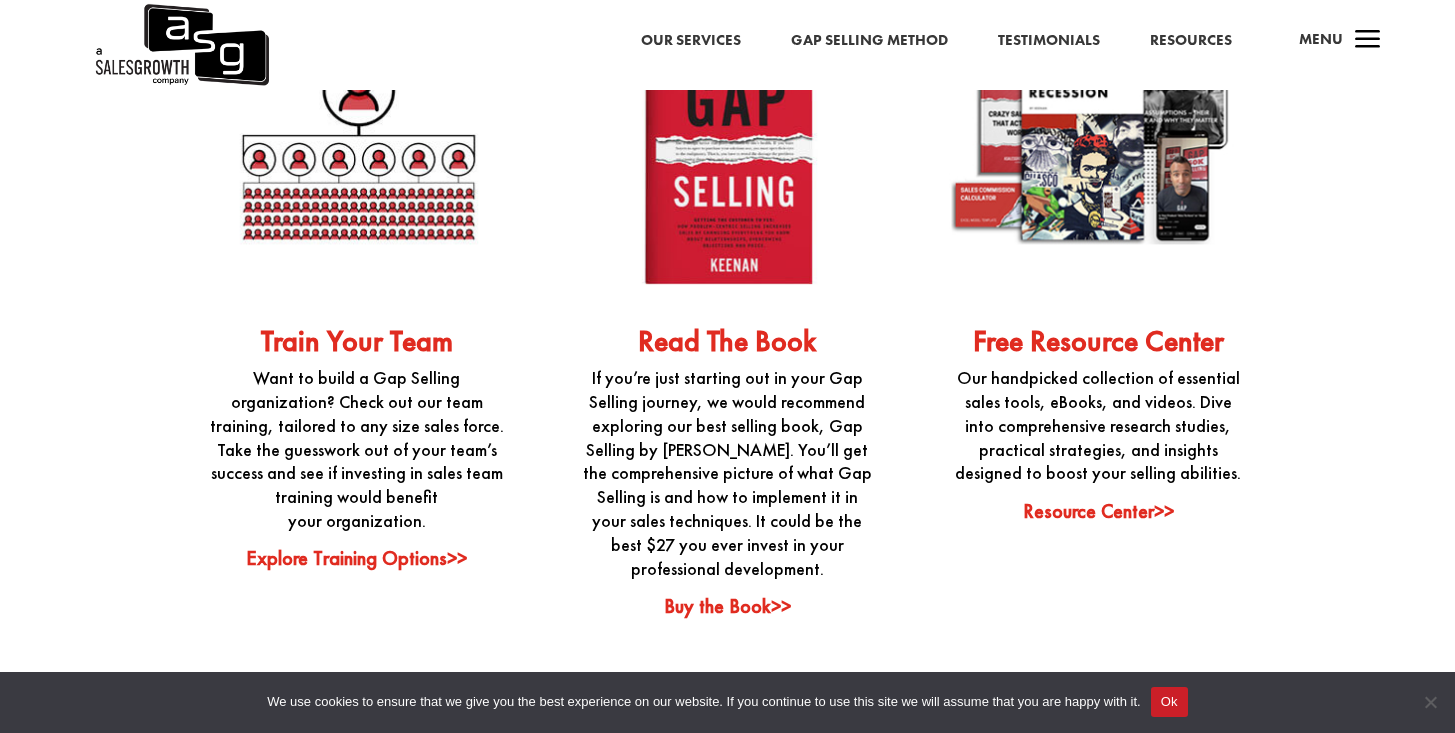 click on "Resource Center>>" at bounding box center (1098, 511) 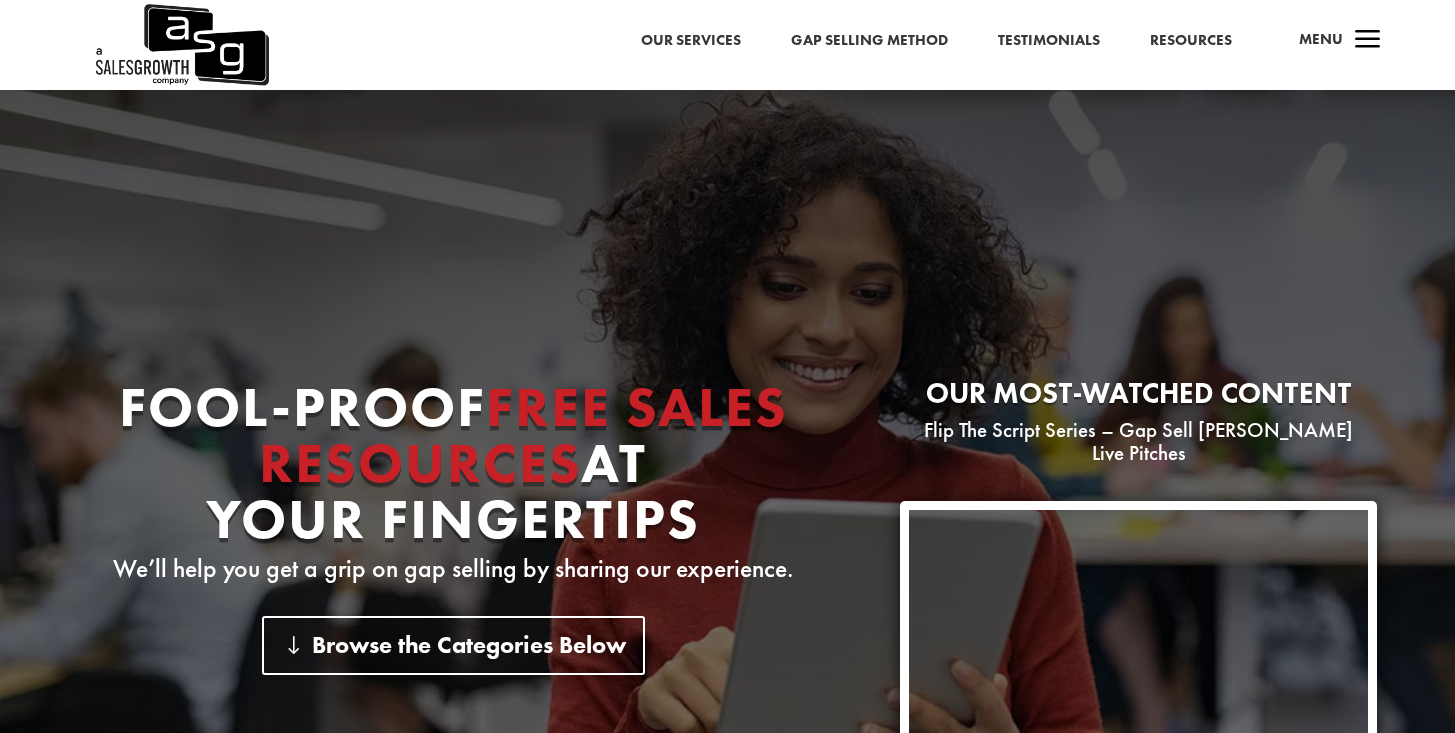 scroll, scrollTop: 0, scrollLeft: 0, axis: both 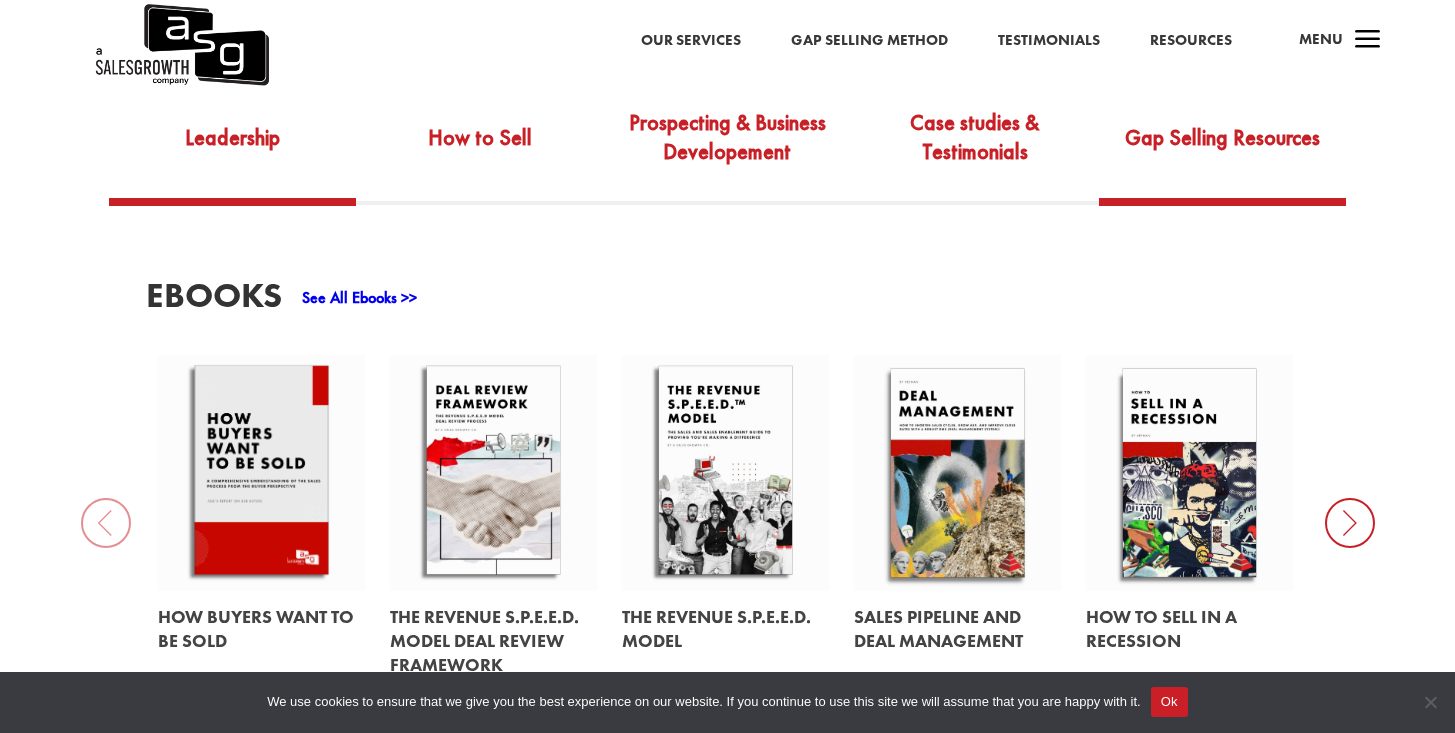 click on "Gap Selling Resources" at bounding box center [1222, 152] 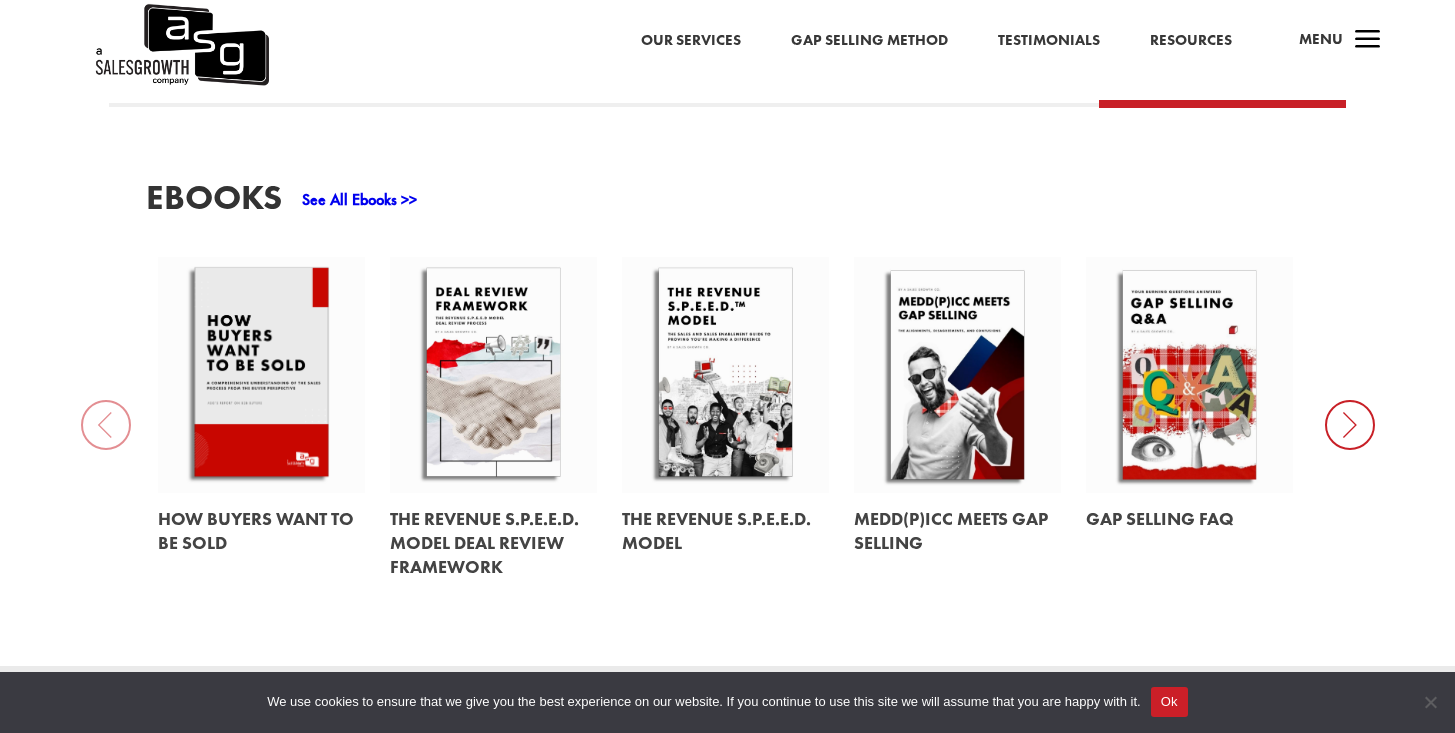 scroll, scrollTop: 871, scrollLeft: 0, axis: vertical 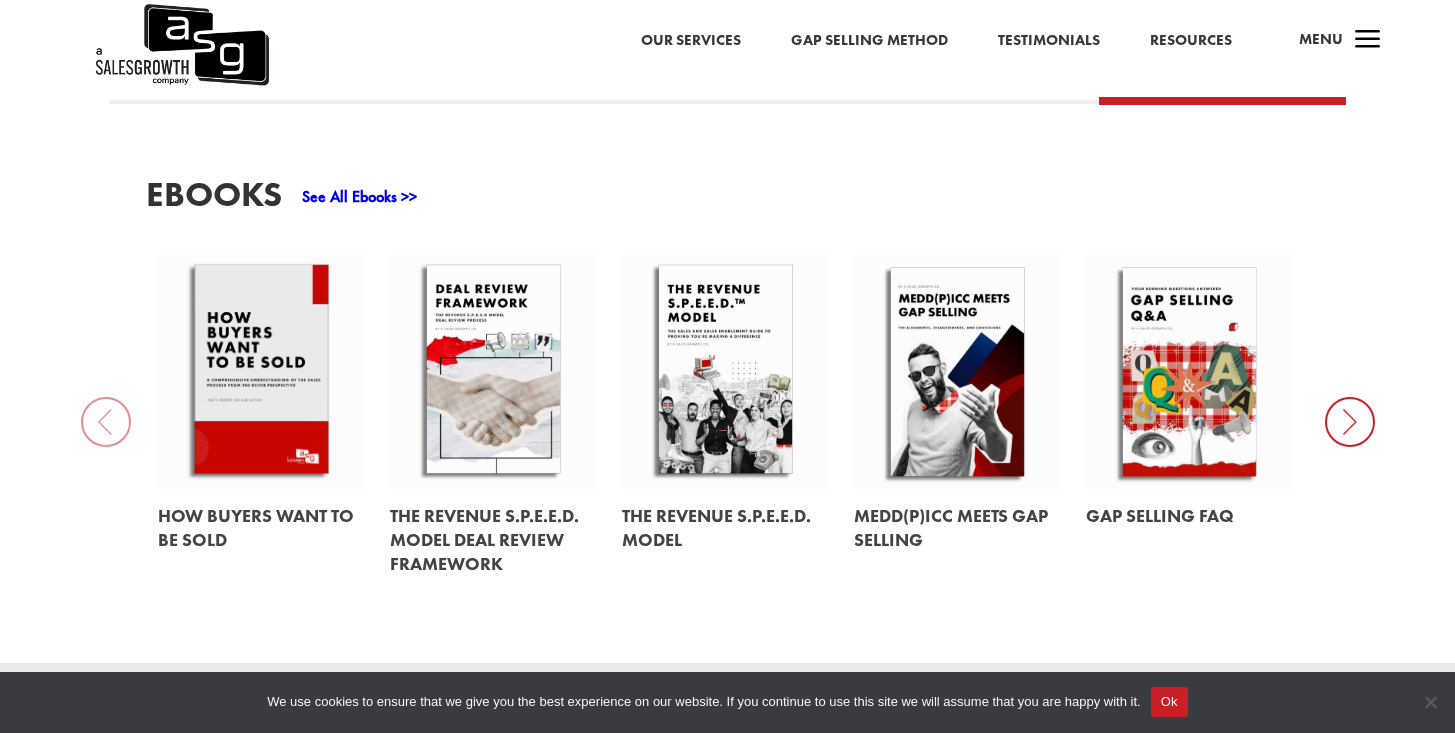 click at bounding box center (1350, 422) 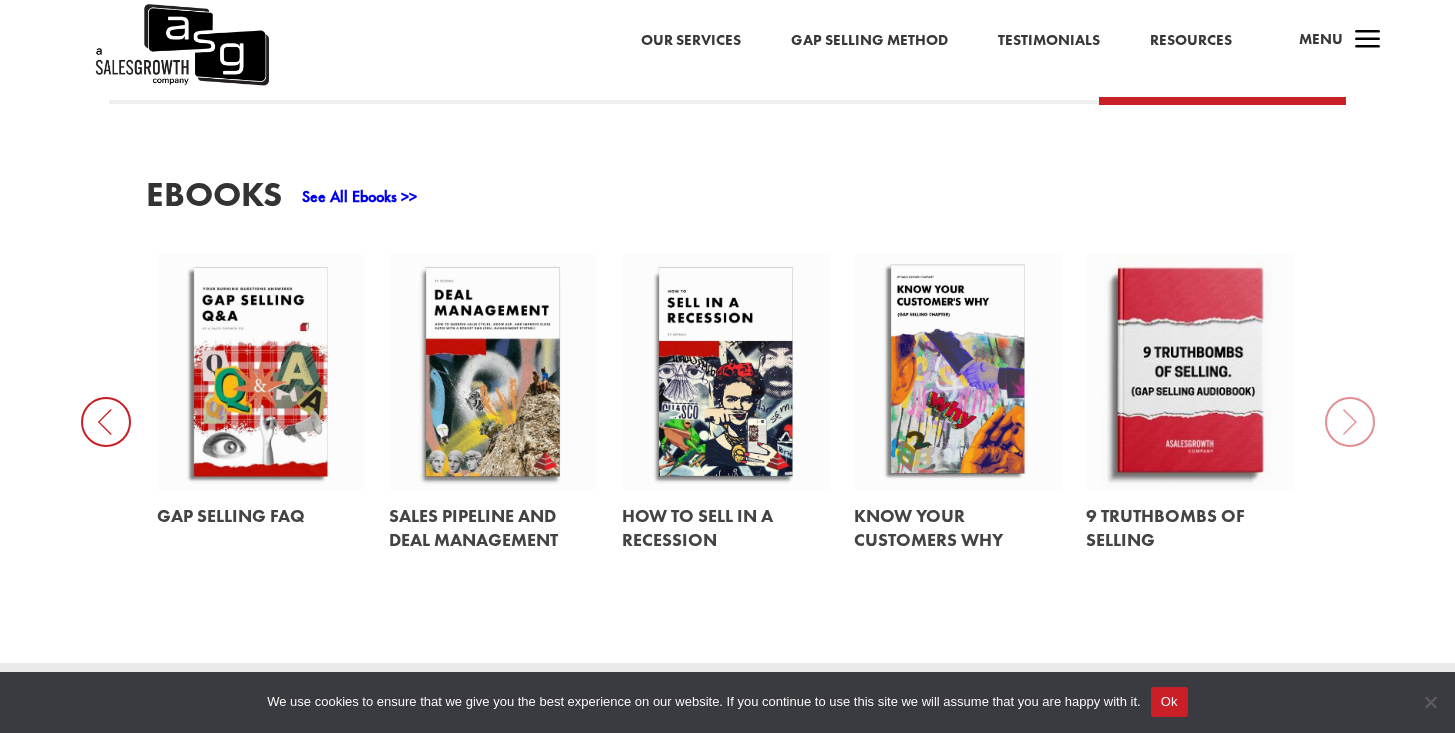click on "EBooks
See All Ebooks >>
How Buyers Want to be Sold The Revenue S.P.E.E.D. Model Deal Review Framework The Revenue S.P.E.E.D. Model MEDD(P)ICC Meets Gap Selling Gap Selling FAQ Sales Pipeline and Deal Management How to Sell in a Recession Know Your Customers Why 9 Truthbombs of Selling" at bounding box center [727, 383] 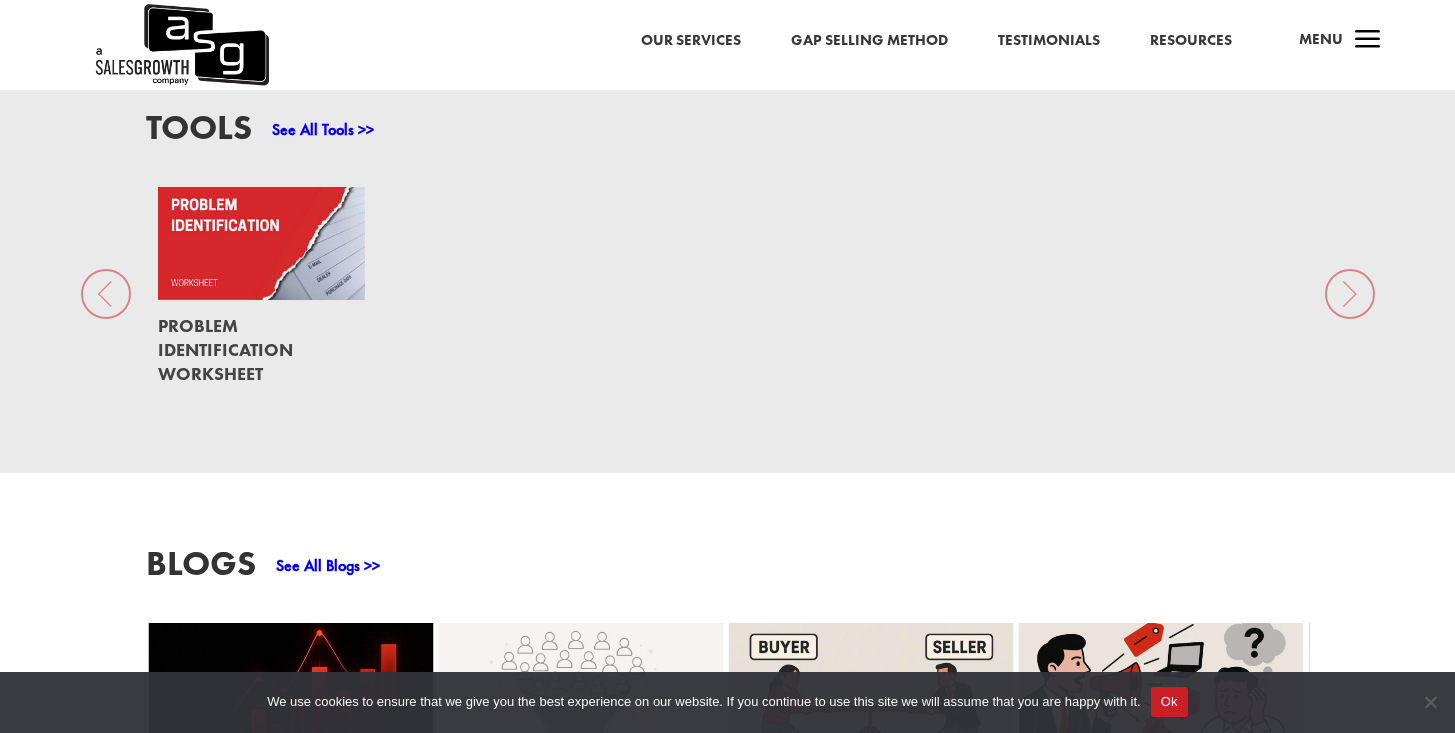 scroll, scrollTop: 1500, scrollLeft: 0, axis: vertical 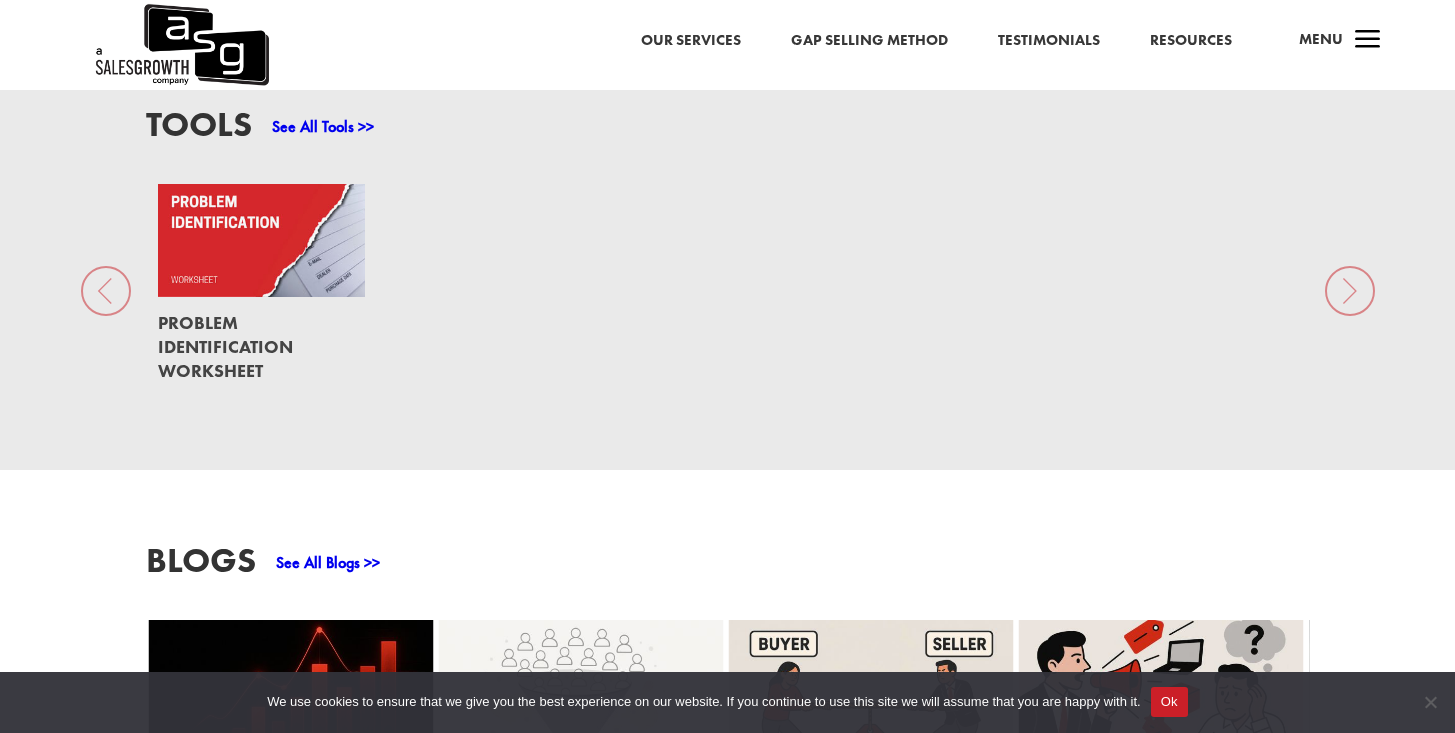 click at bounding box center [261, 240] 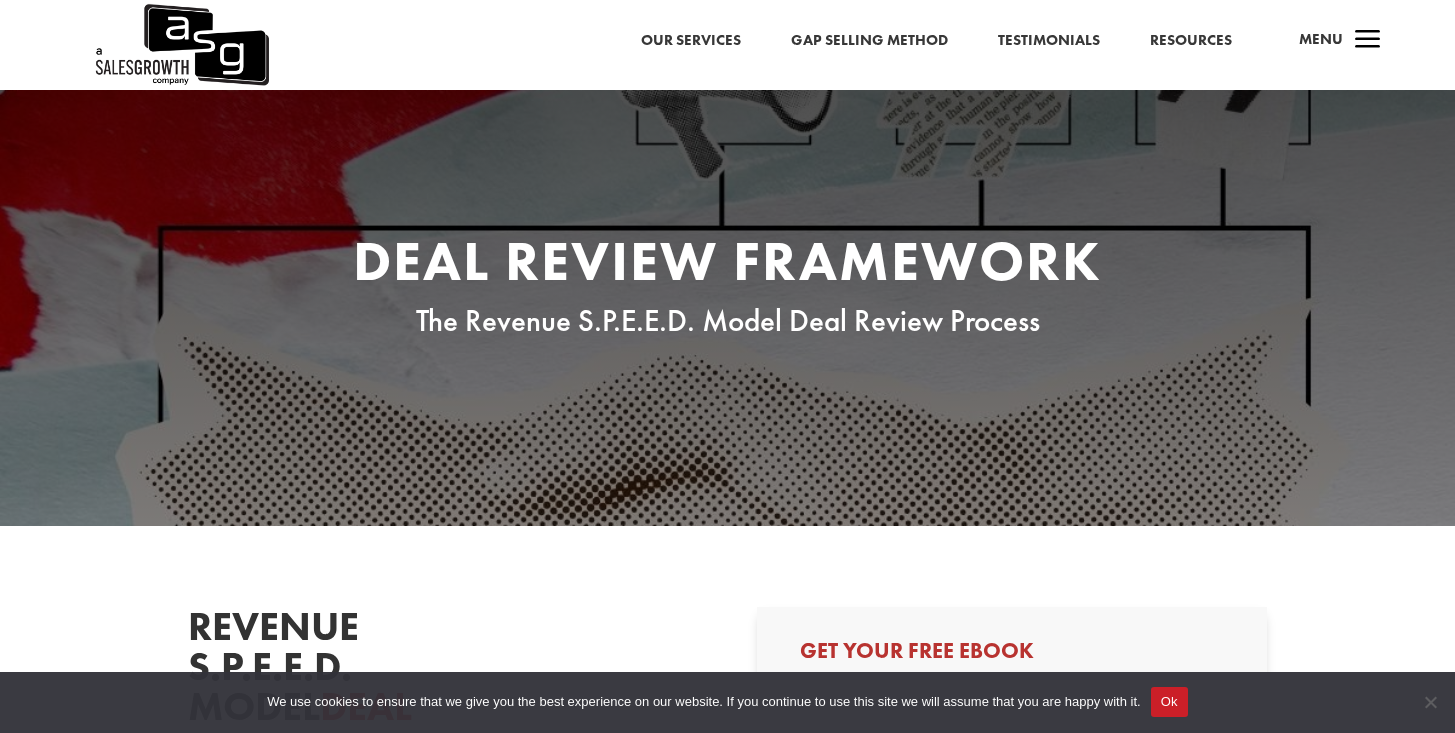 scroll, scrollTop: 0, scrollLeft: 0, axis: both 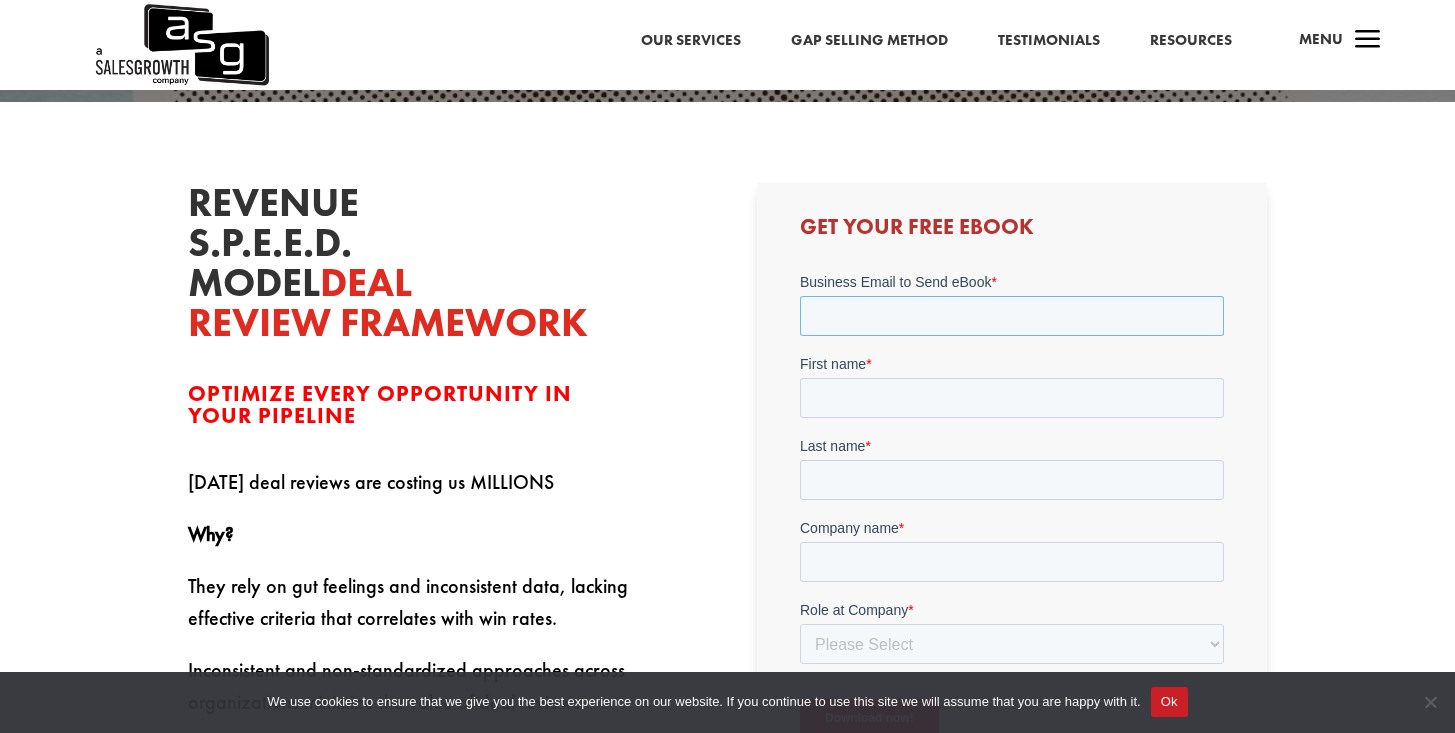click on "Business Email to Send eBook *" at bounding box center [1012, 316] 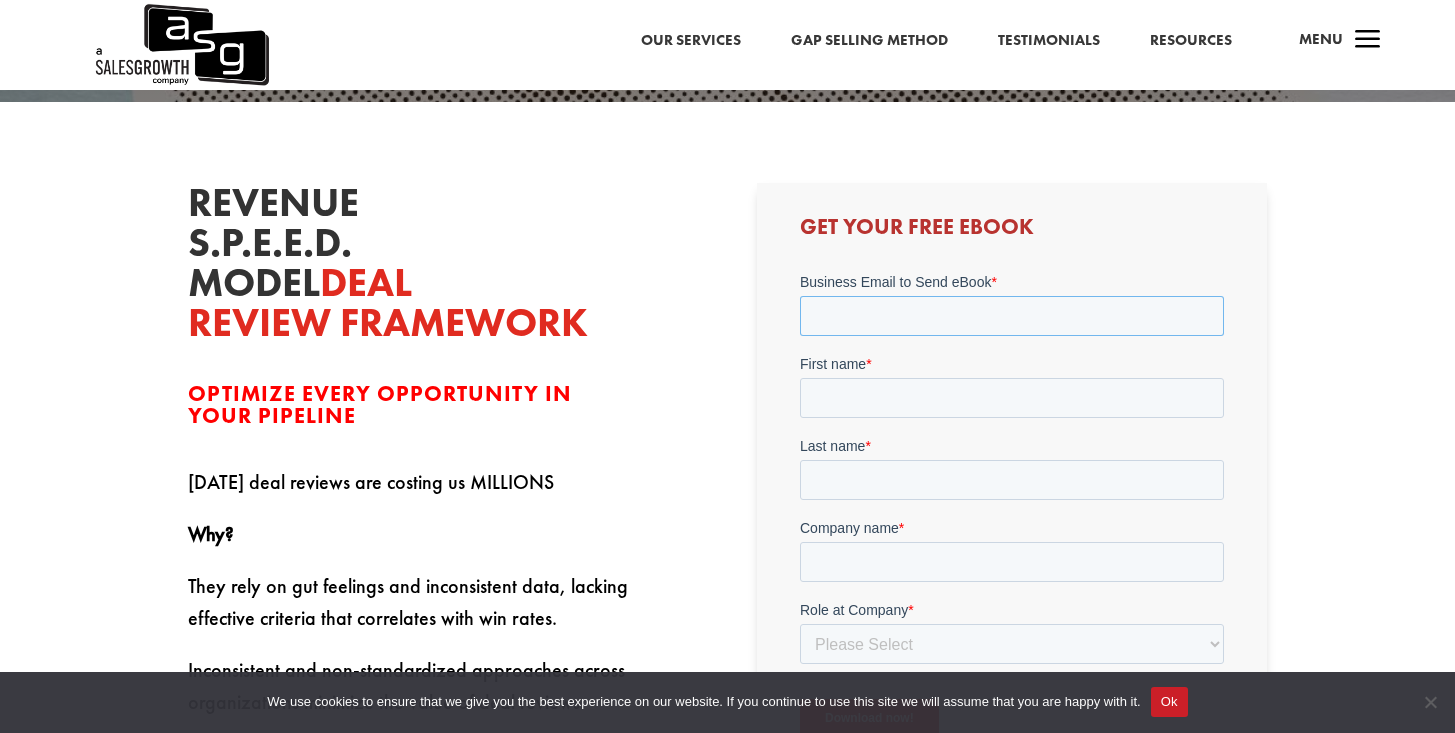 type on "addie.jackson@subeca.com" 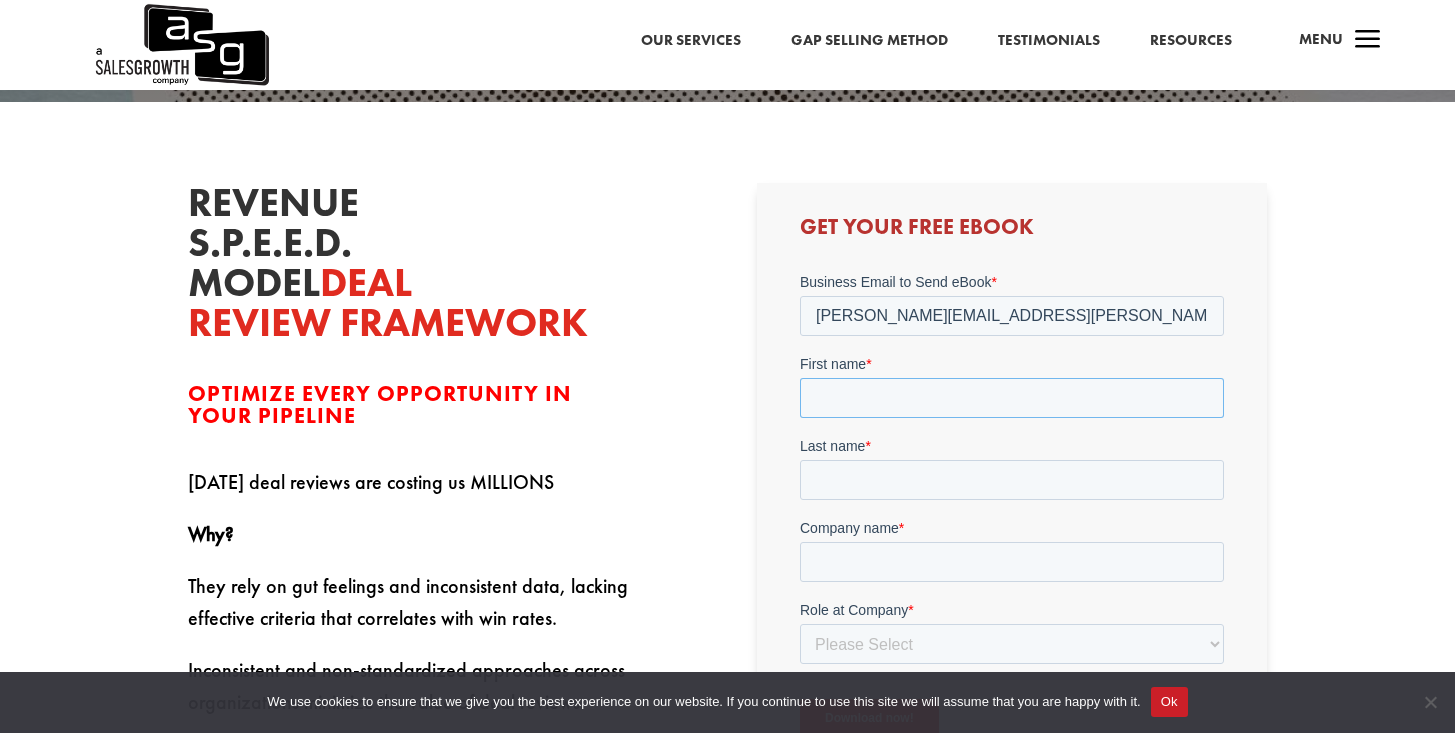 click on "First name *" at bounding box center (1012, 398) 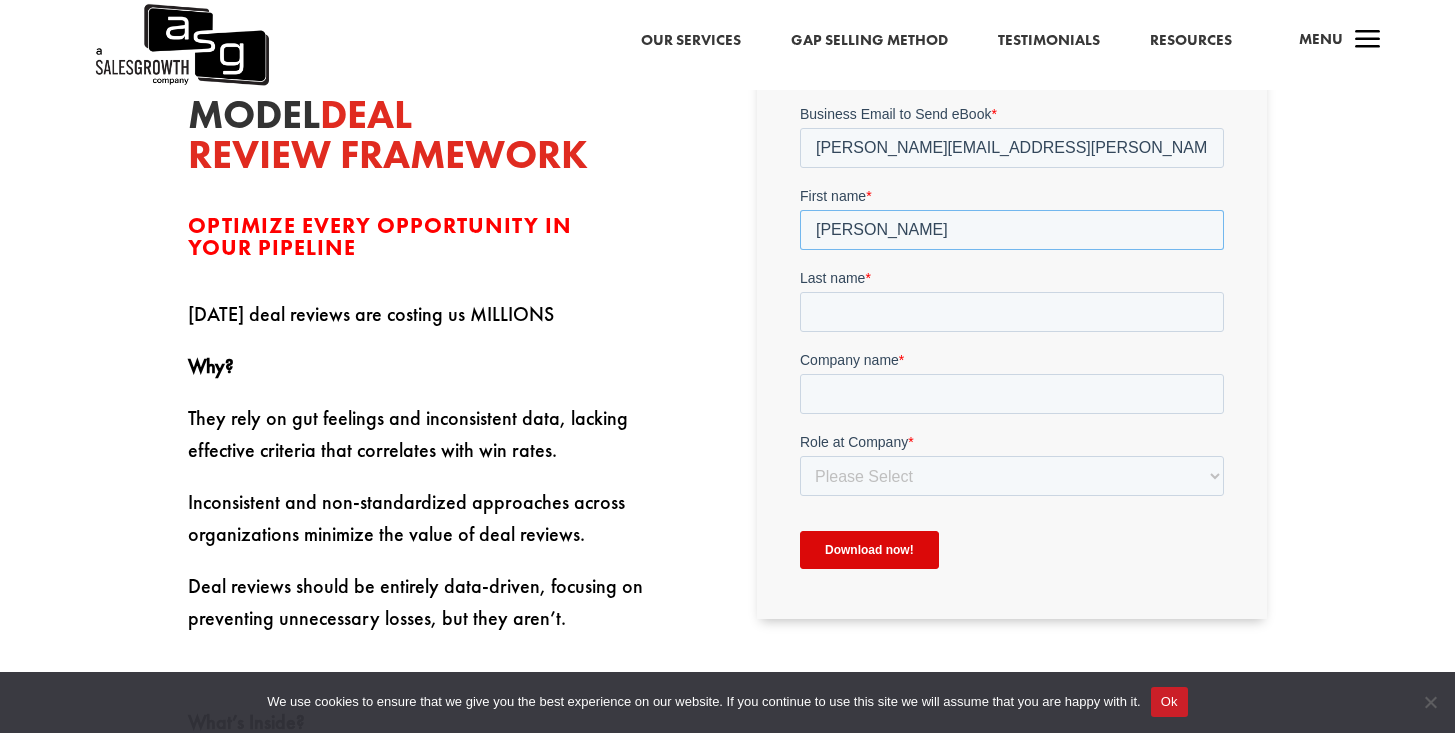 scroll, scrollTop: 643, scrollLeft: 0, axis: vertical 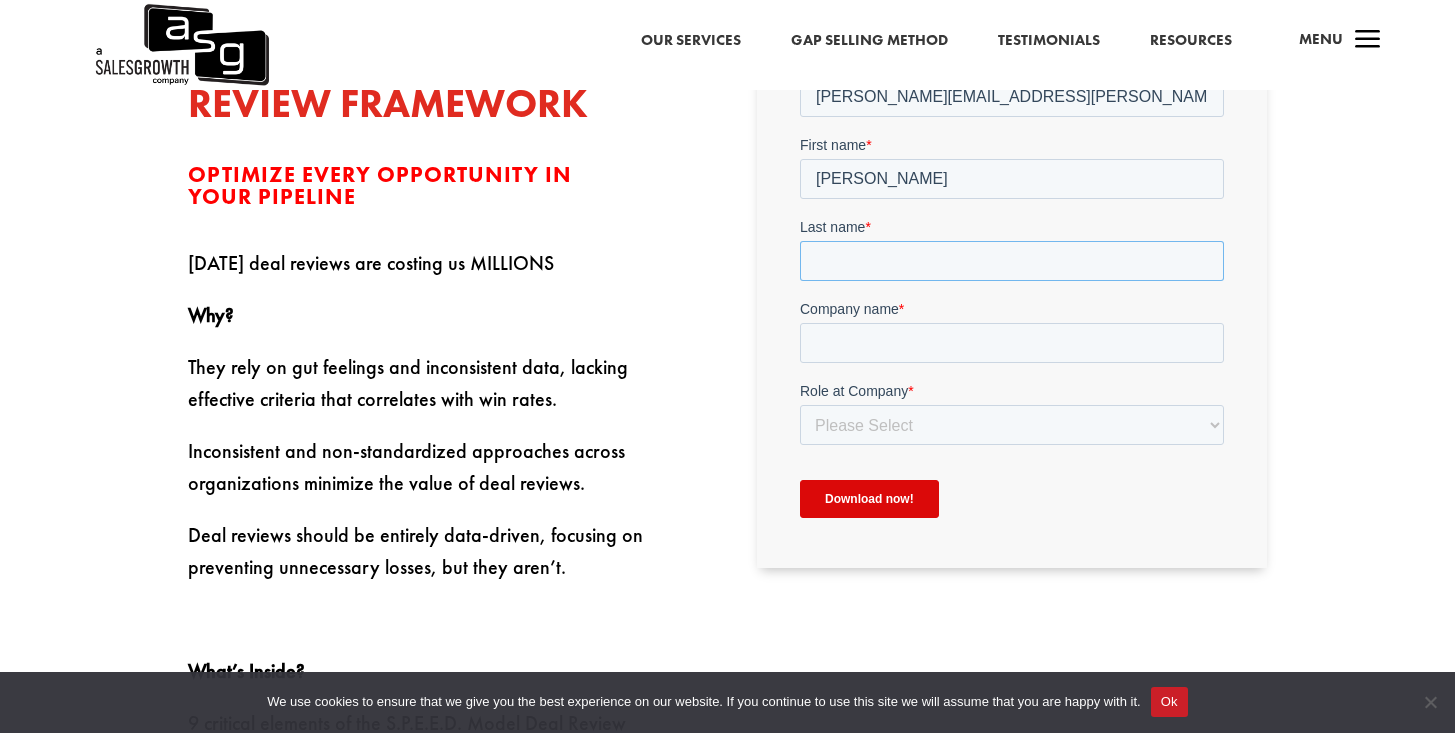 click on "Last name *" at bounding box center (1012, 261) 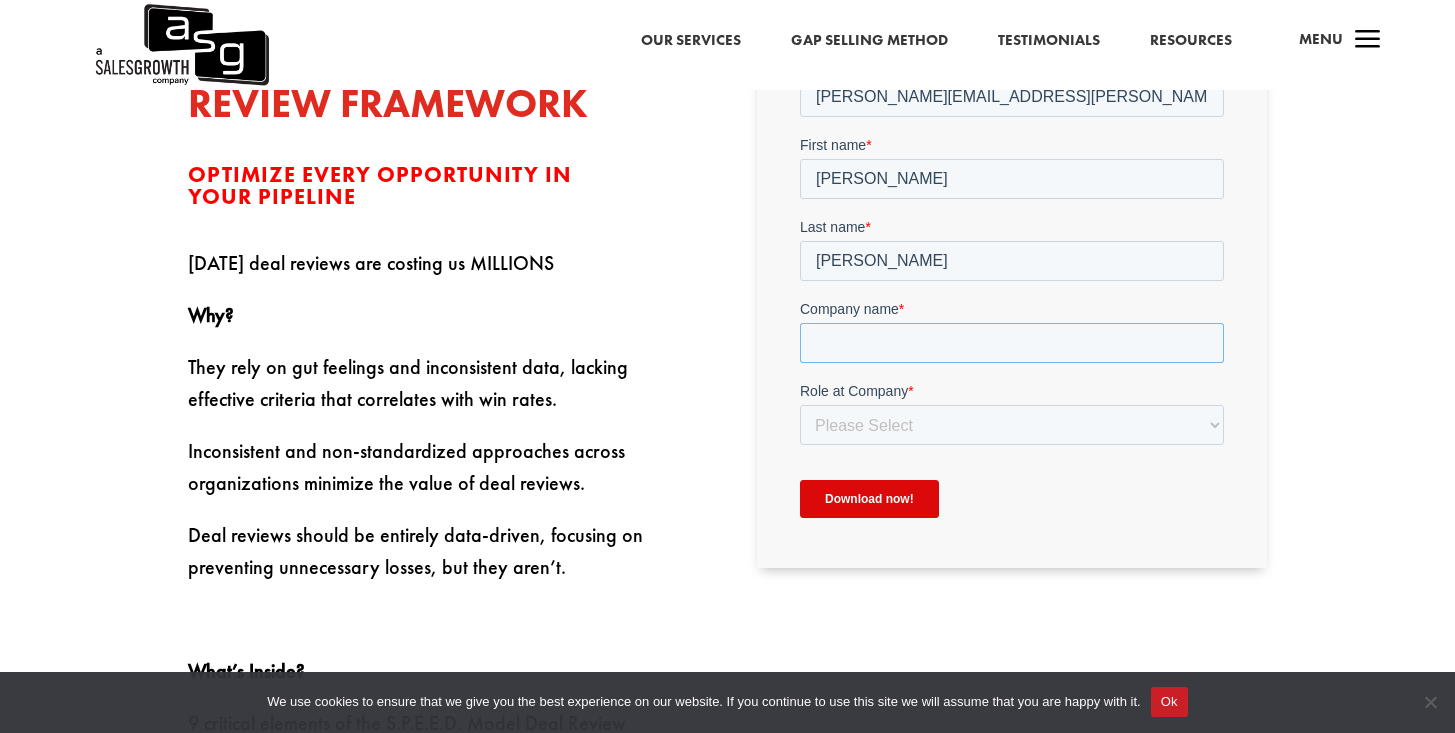 click on "Company name *" at bounding box center [1012, 343] 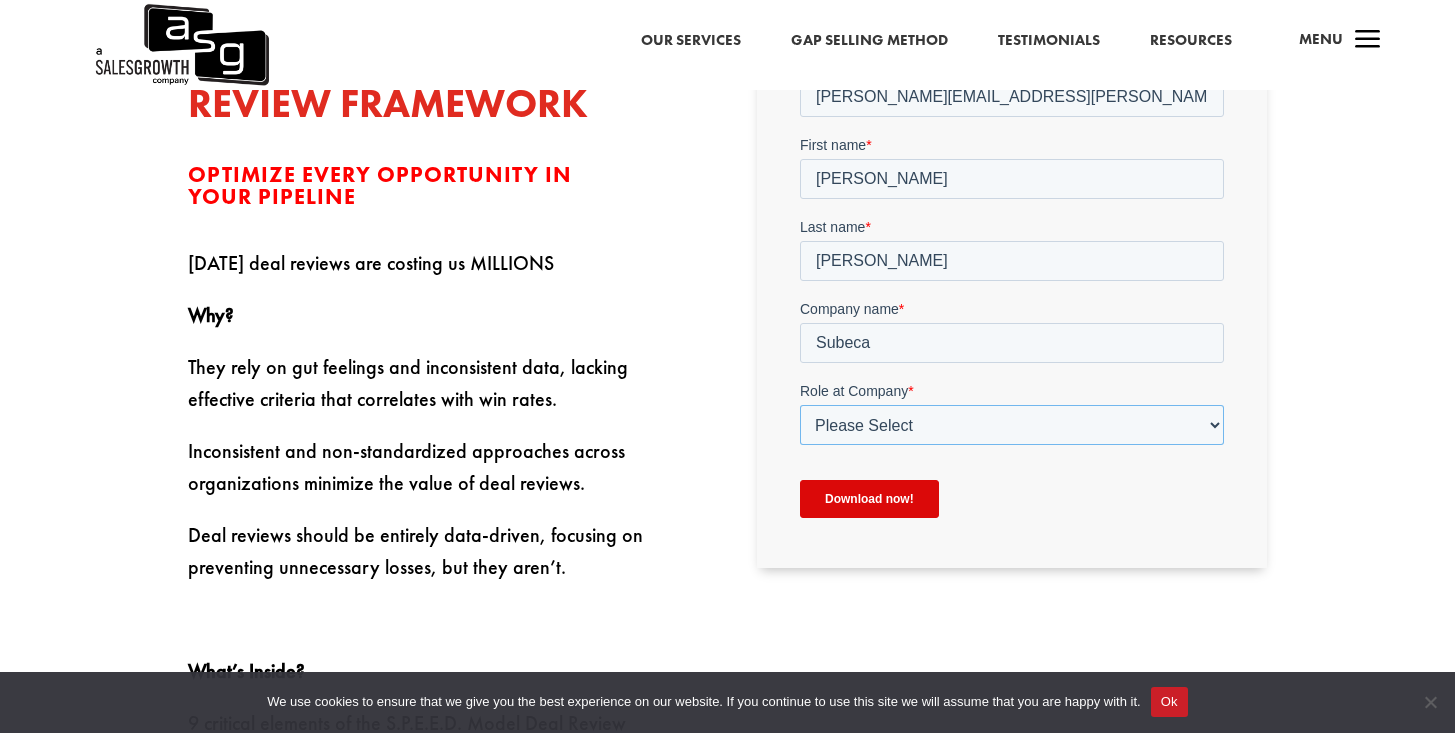 click on "Please Select C-Level (CRO, CSO, etc) Senior Leadership (VP of Sales, VP of Enablement, etc) Director/Manager (Sales Director, Regional Sales Manager, etc) Individual Contributor (AE, SDR, CSM, etc) Other" at bounding box center (1012, 425) 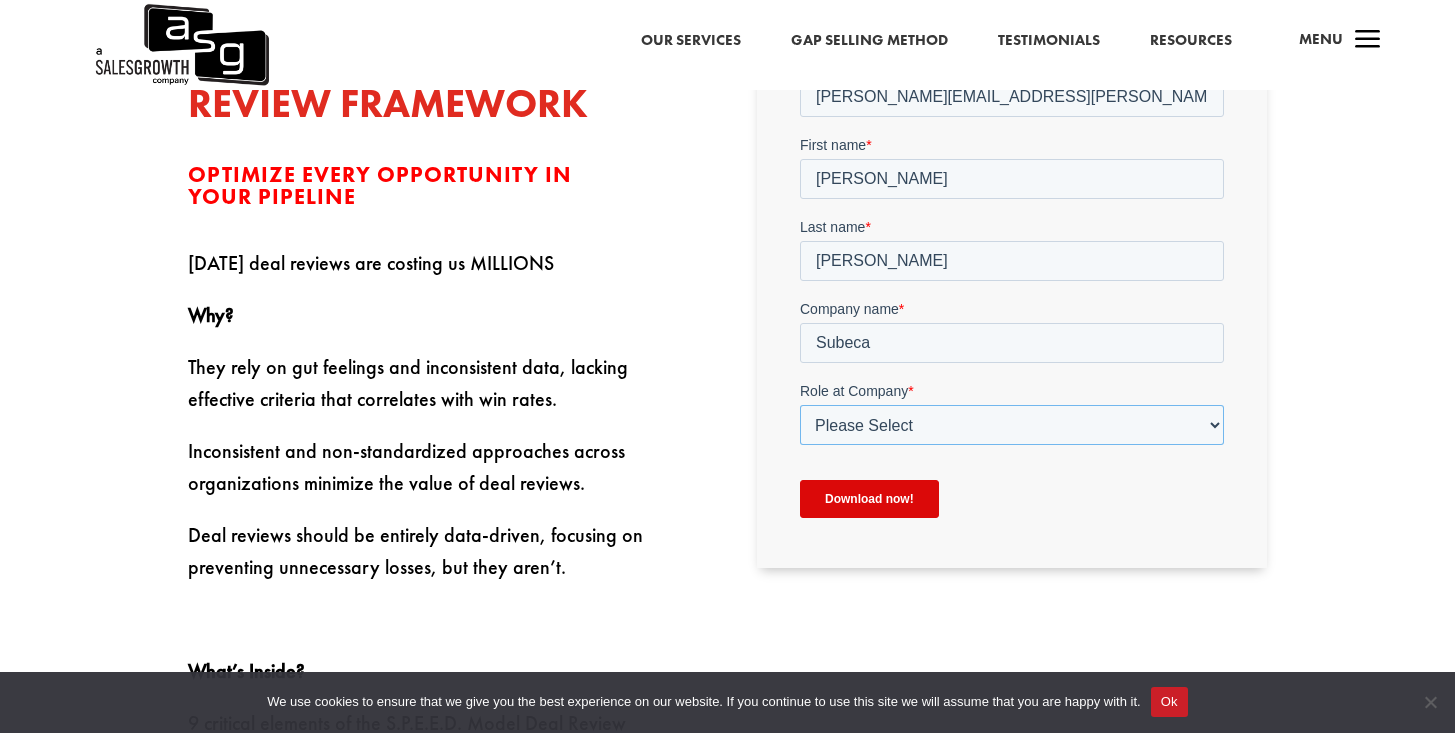 select on "Individual Contributor (AE, SDR, CSM, etc)" 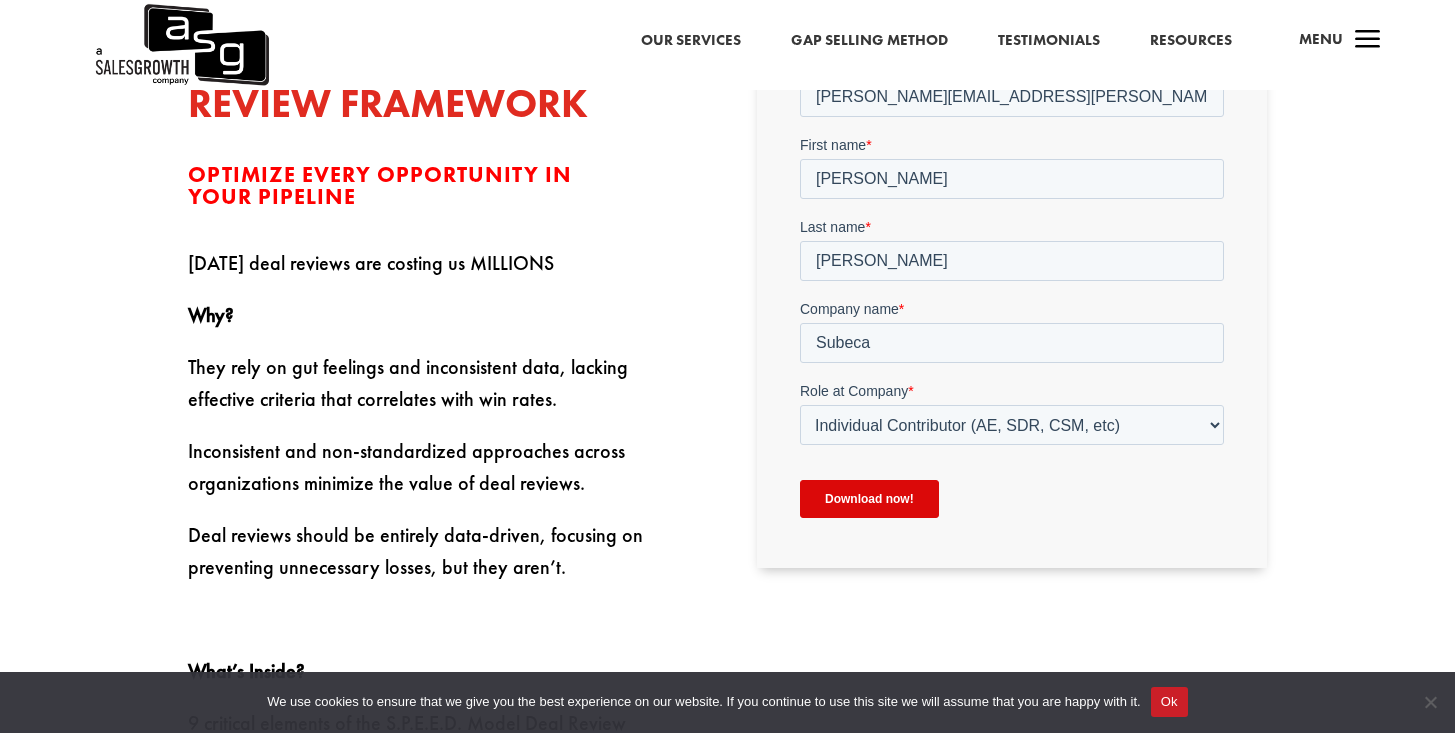 click on "Download now!" at bounding box center [869, 499] 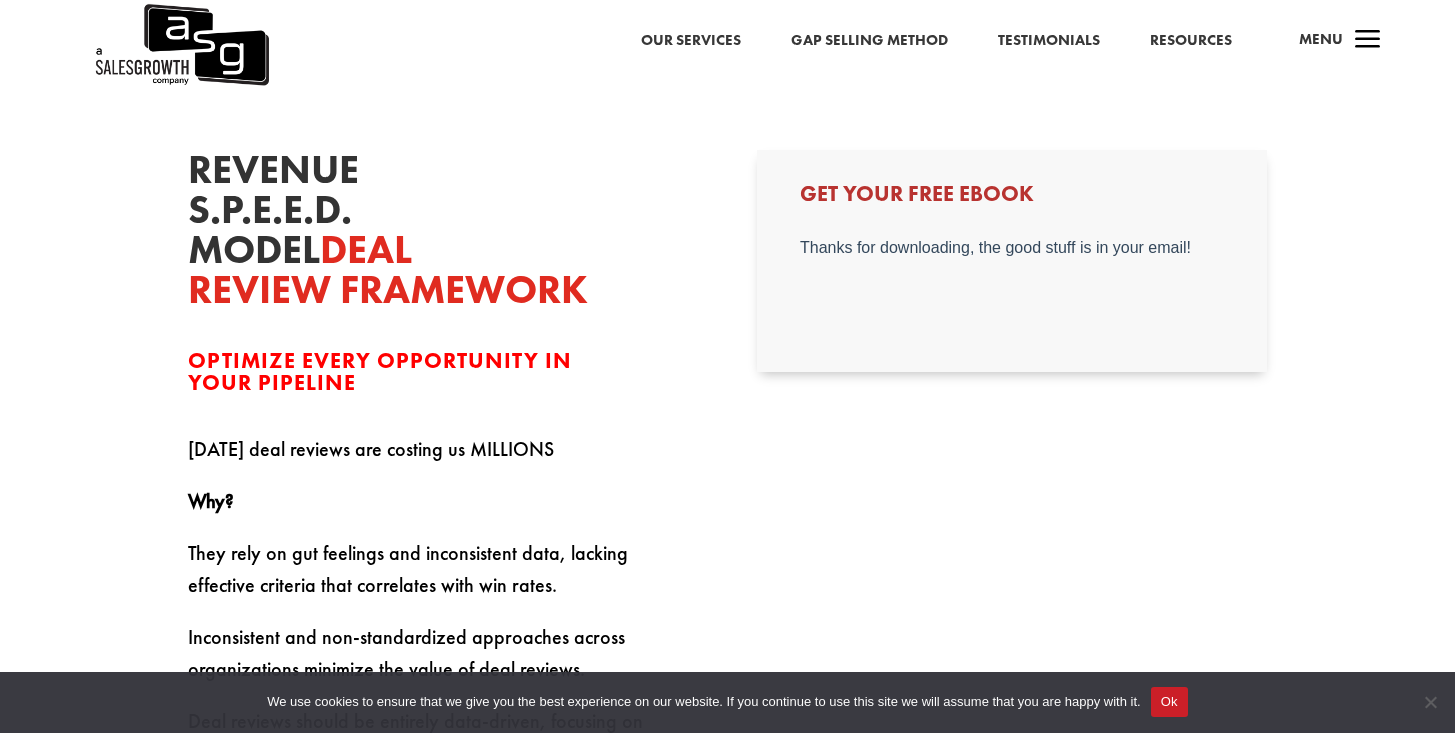 scroll, scrollTop: 206, scrollLeft: 0, axis: vertical 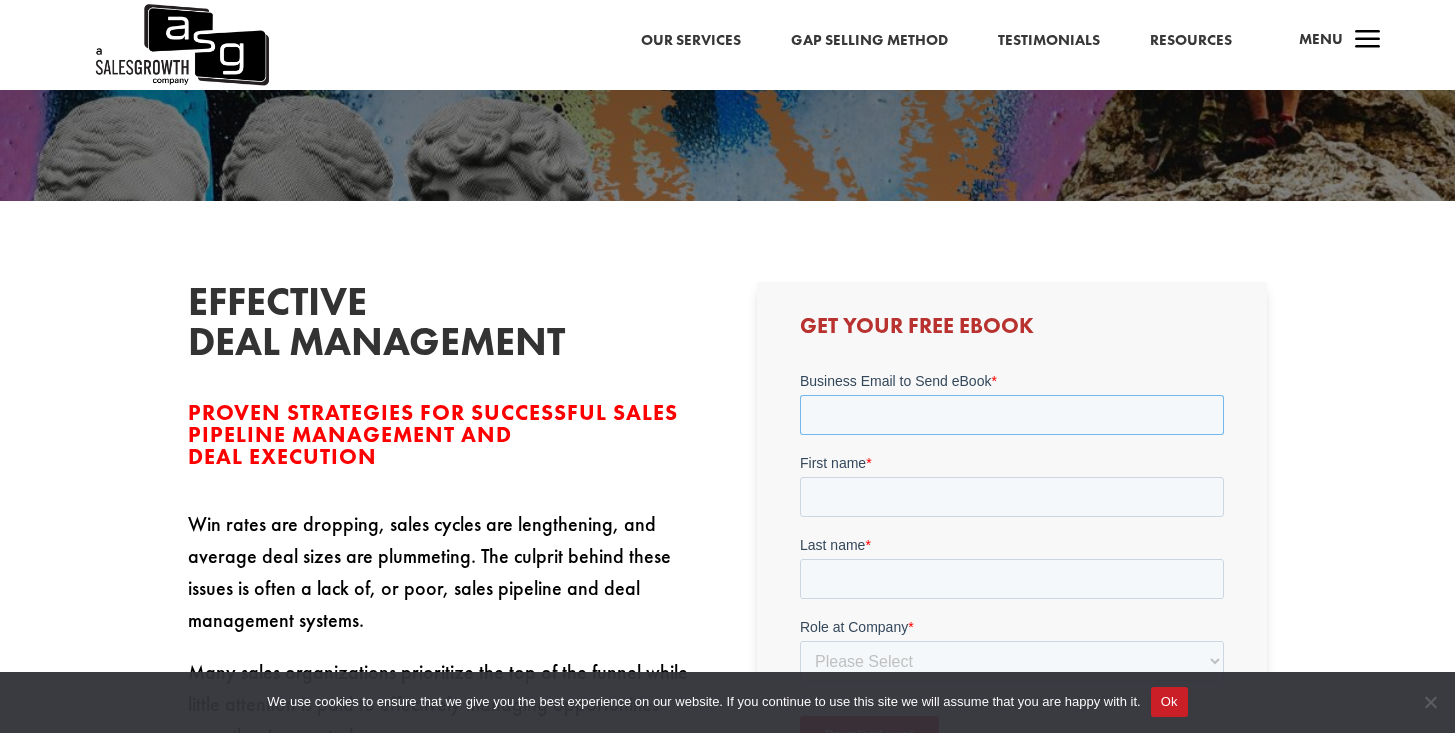 click on "Business Email to Send eBook *" at bounding box center (1012, 415) 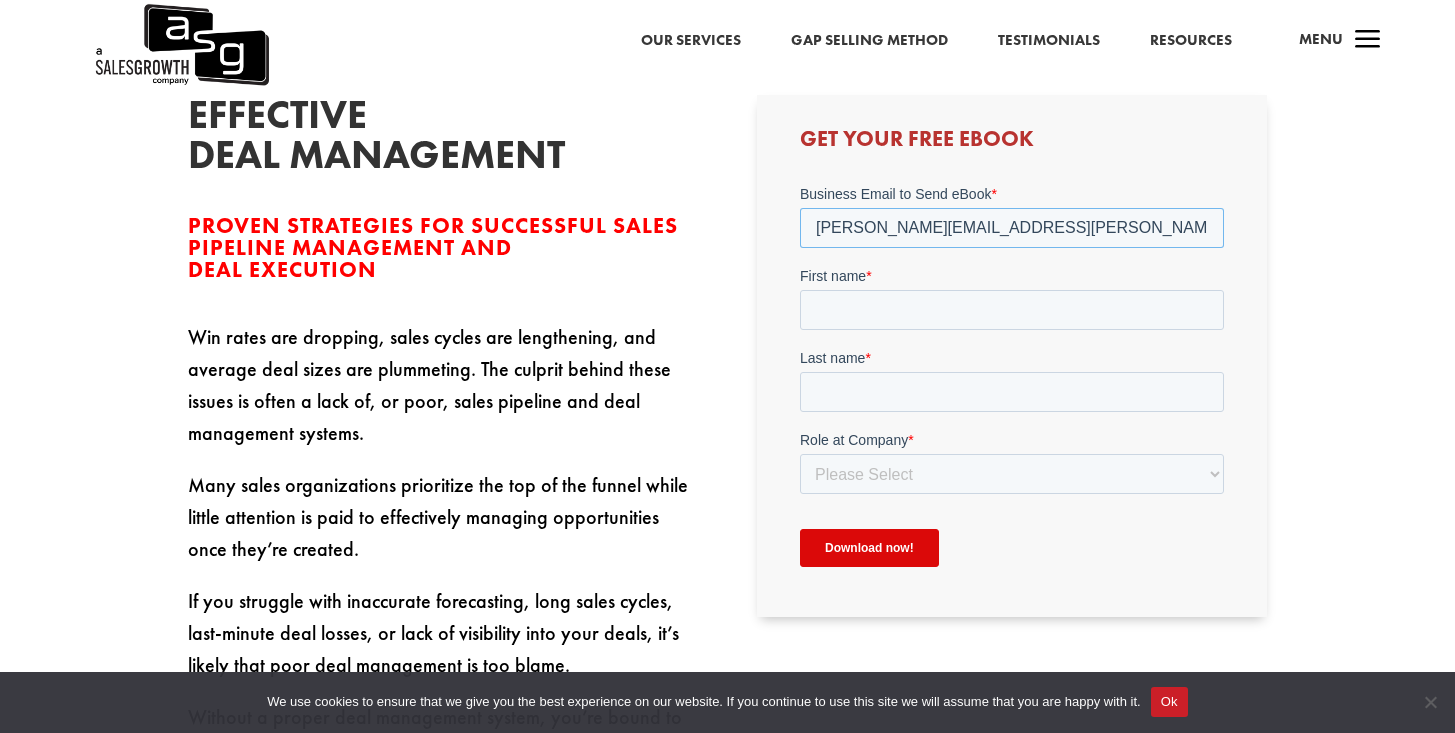 scroll, scrollTop: 699, scrollLeft: 0, axis: vertical 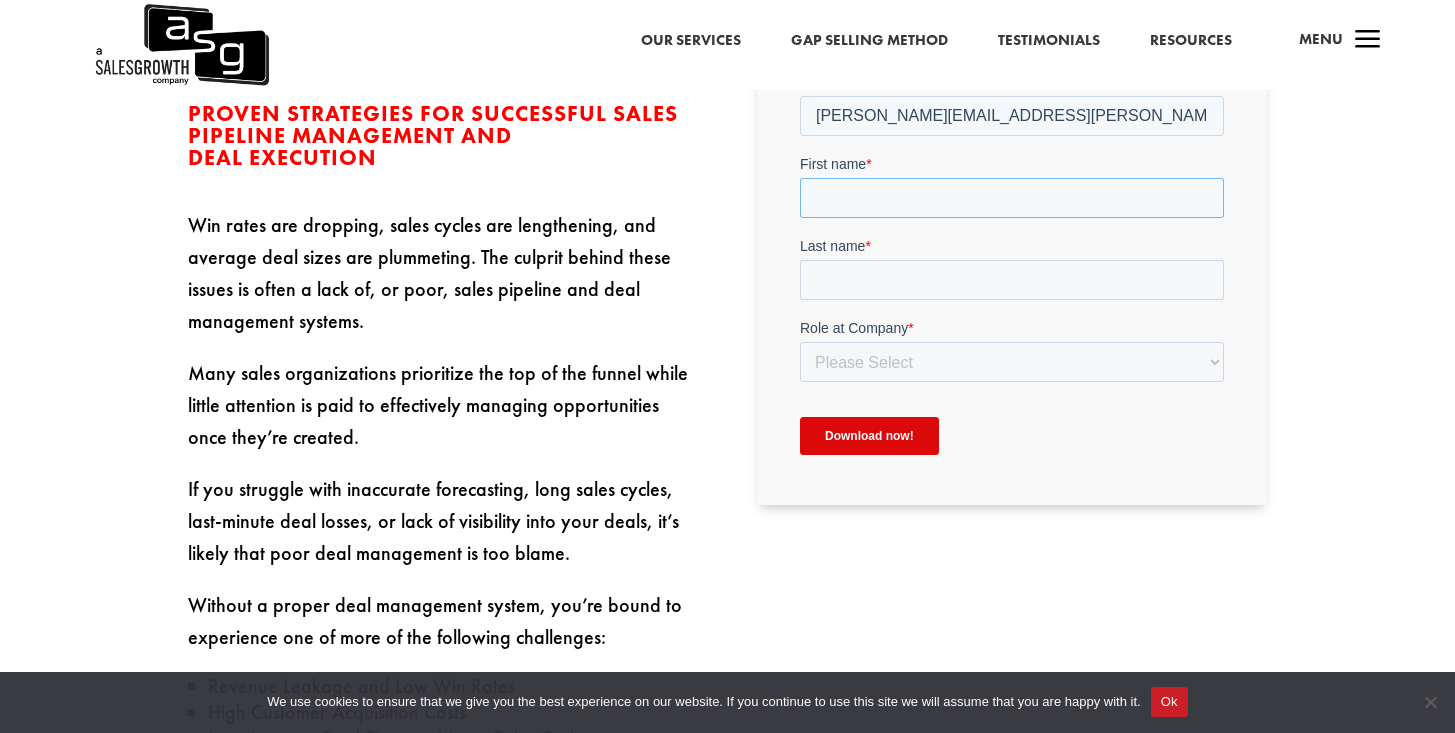 click on "First name *" at bounding box center [1012, 198] 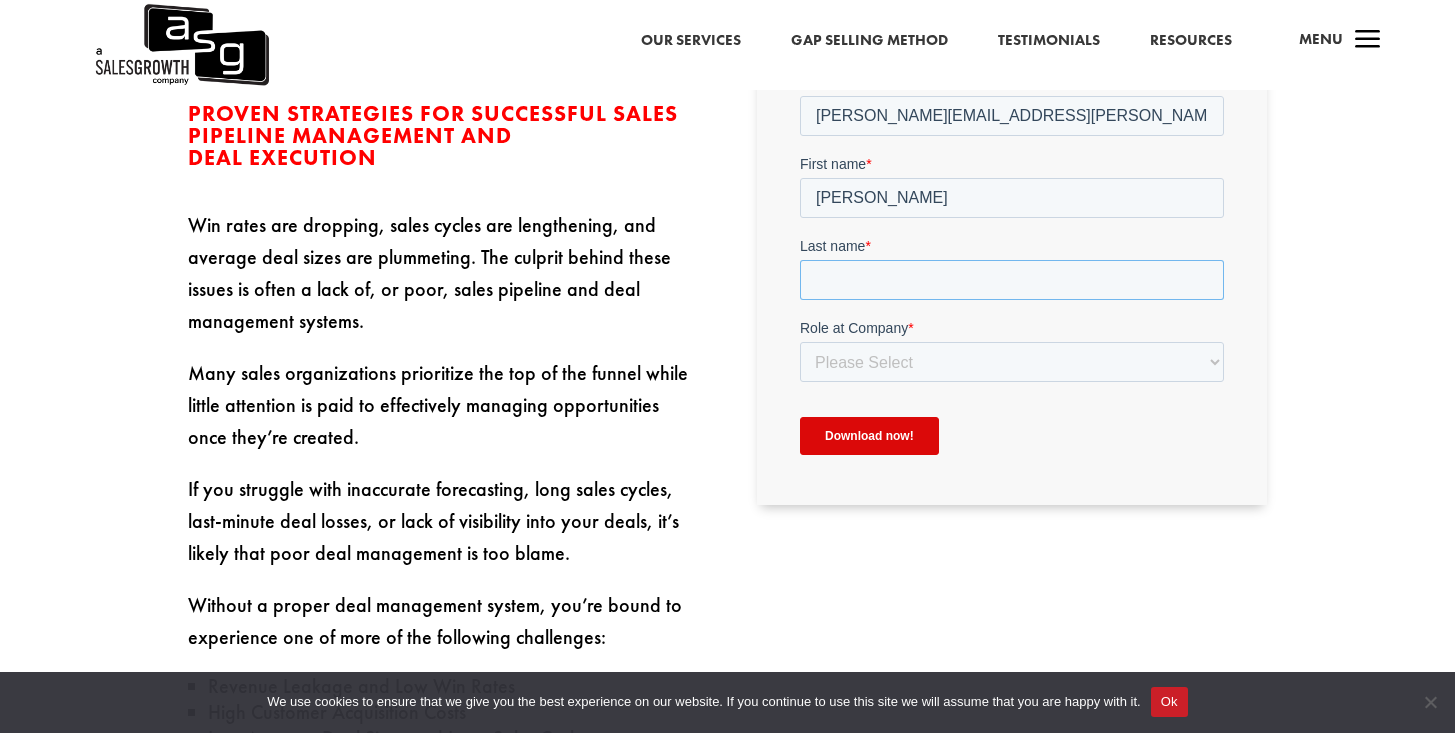 click on "Last name *" at bounding box center (1012, 280) 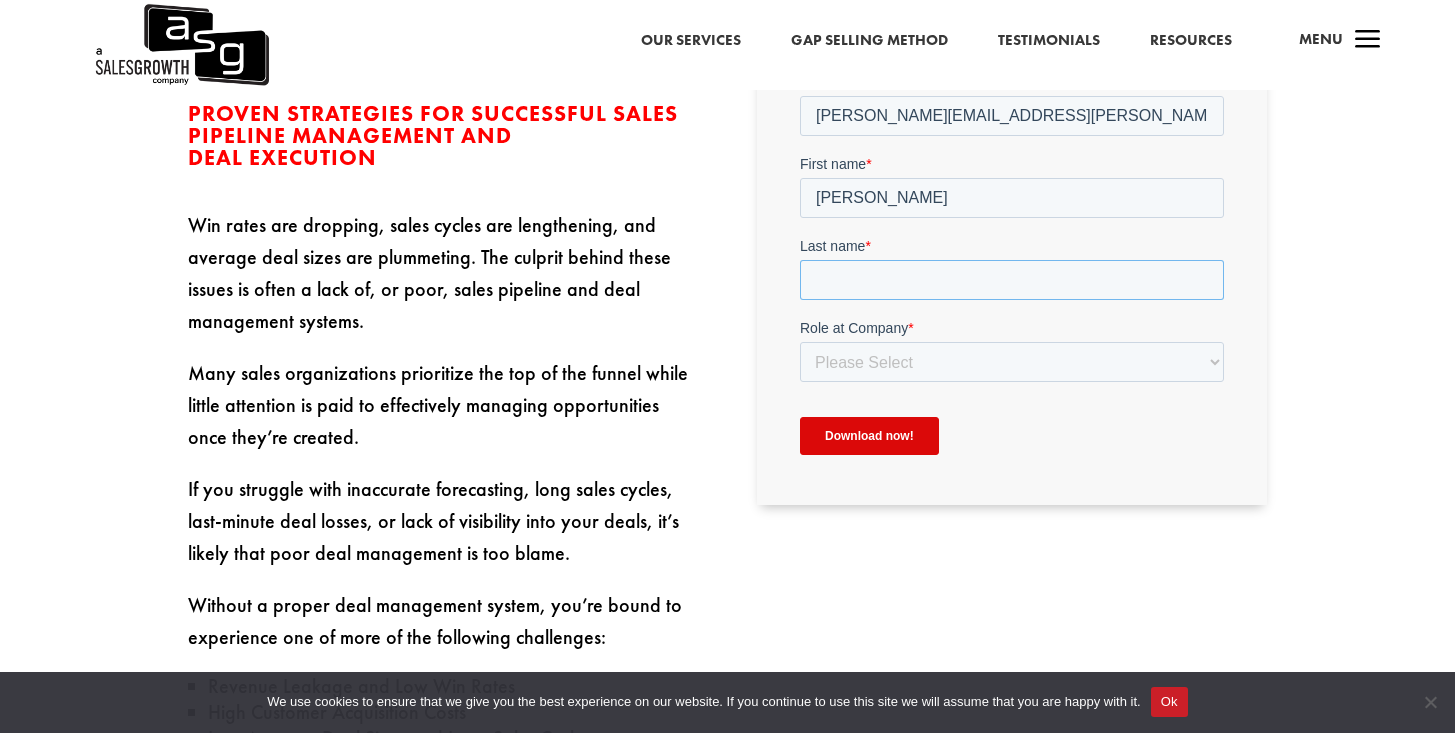 type on "[PERSON_NAME]" 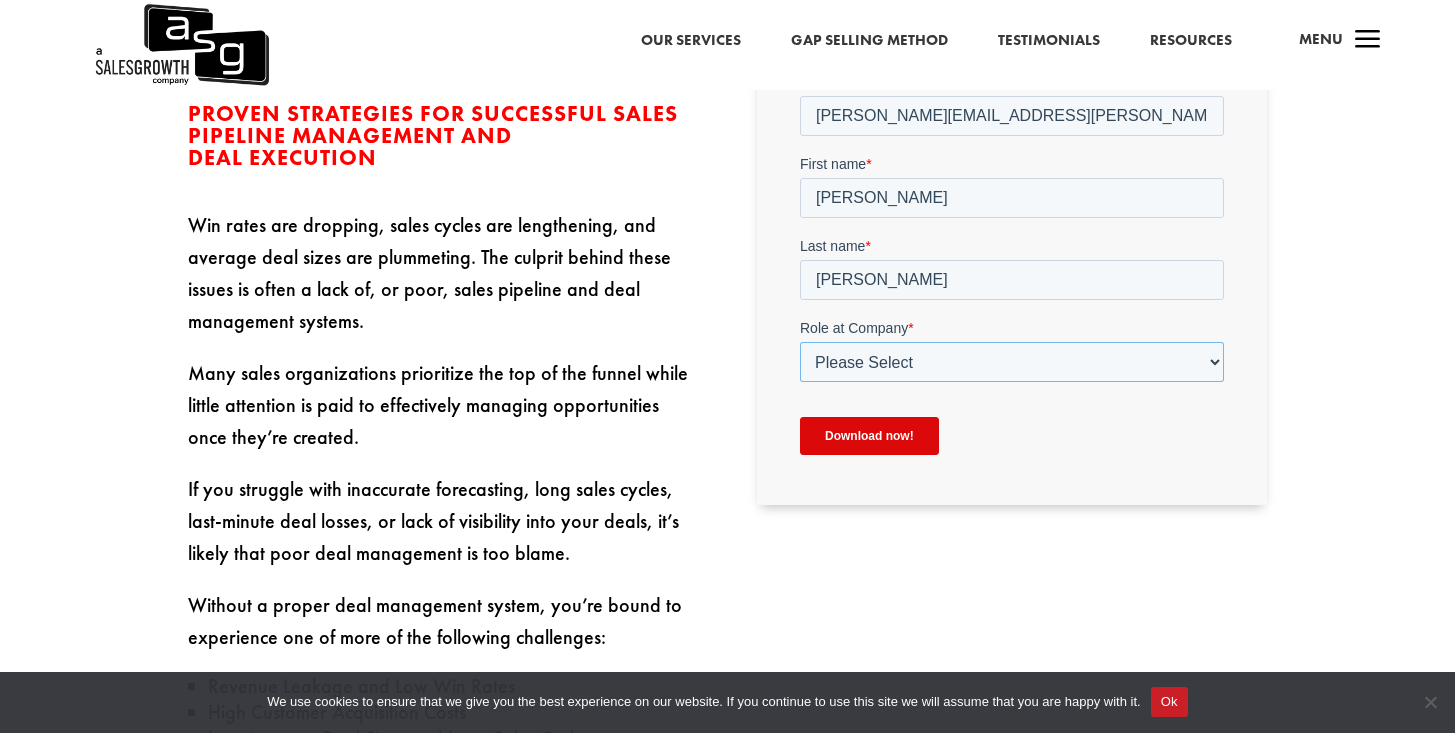 click on "Please Select C-Level (CRO, CSO, etc) Senior Leadership (VP of Sales, VP of Enablement, etc) Director/Manager (Sales Director, Regional Sales Manager, etc) Individual Contributor (AE, SDR, CSM, etc) Other" at bounding box center (1012, 362) 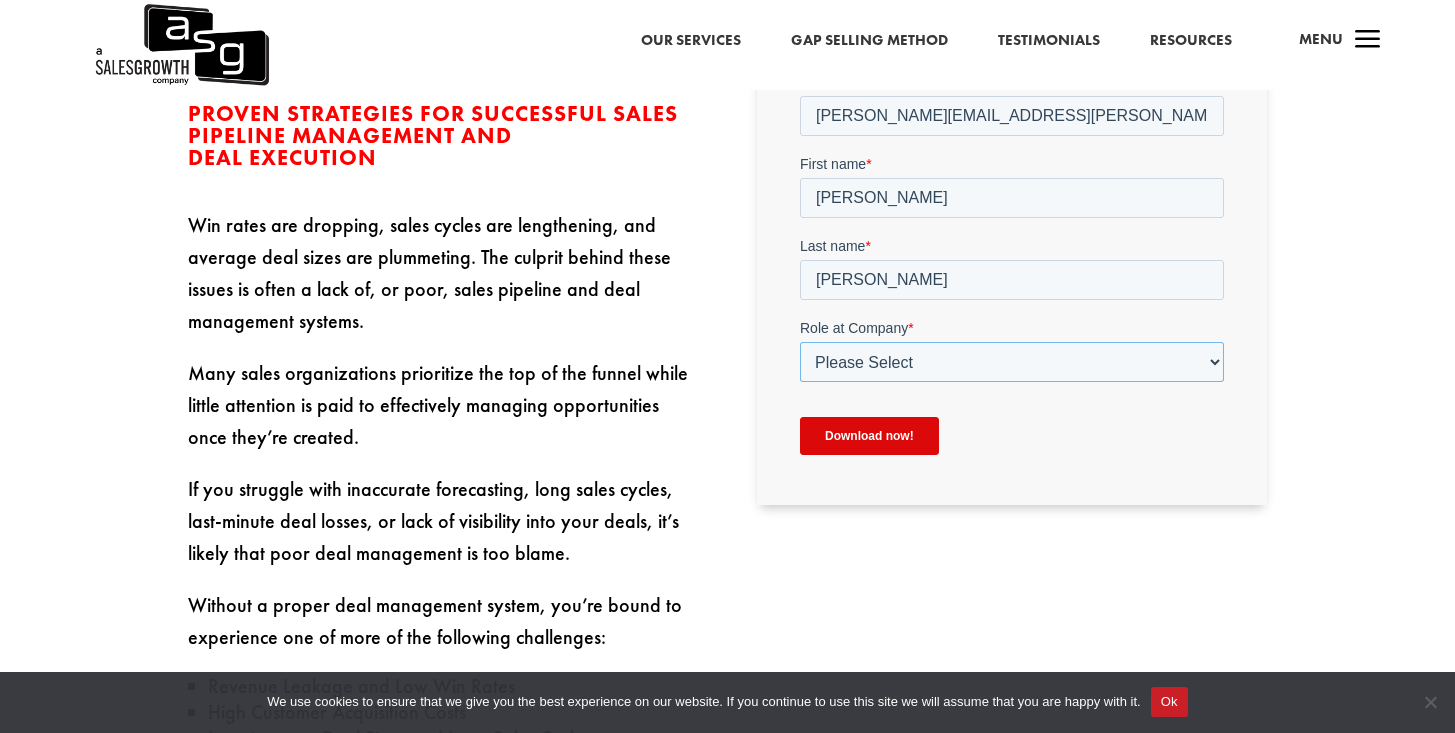 select on "Individual Contributor (AE, SDR, CSM, etc)" 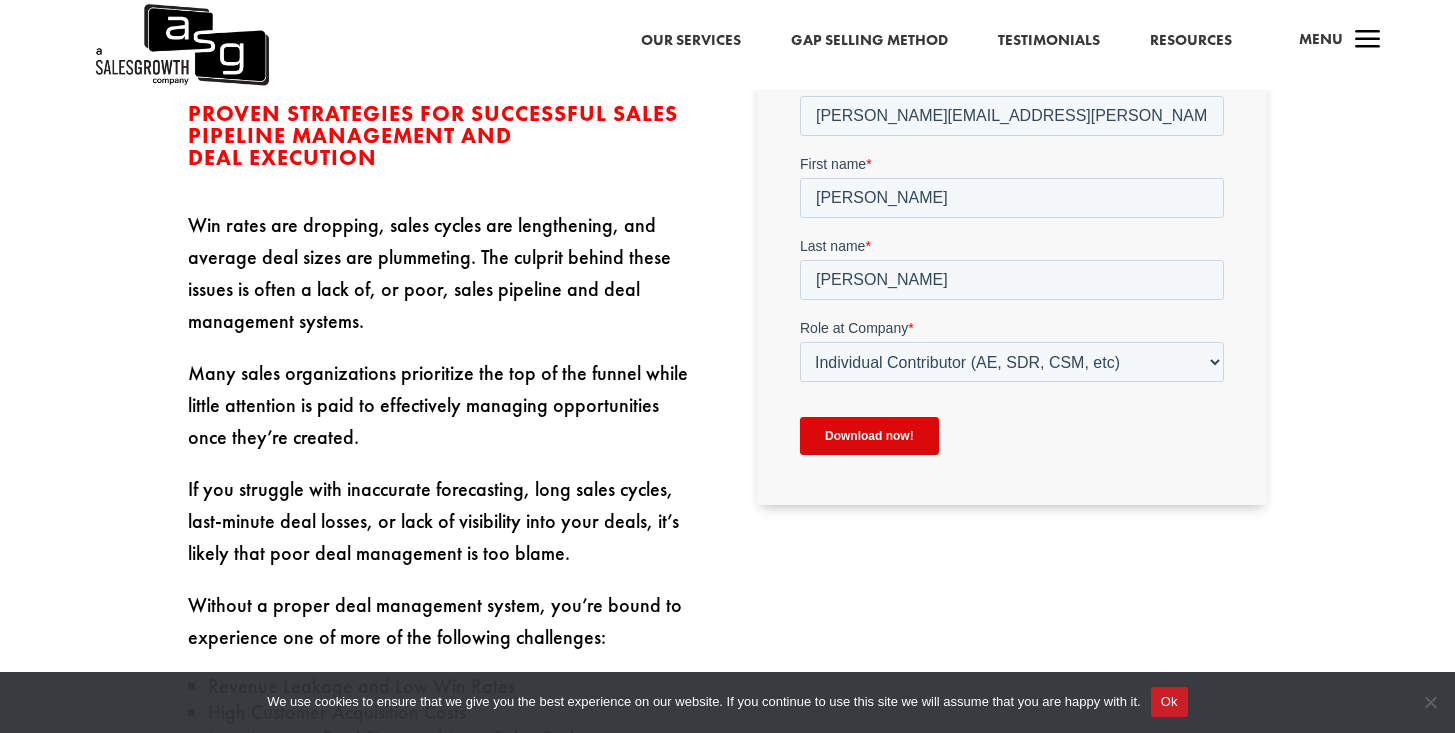 click on "Download now!" at bounding box center (869, 436) 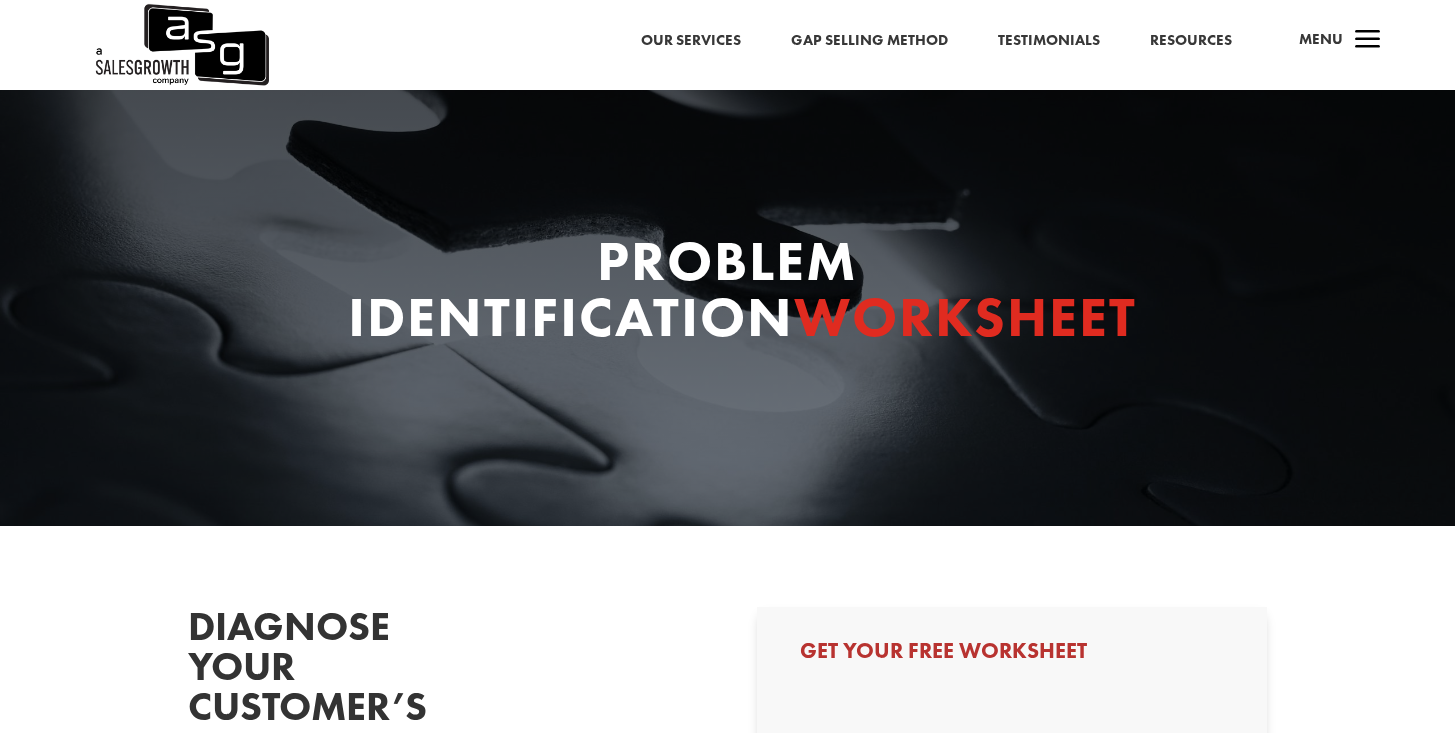 scroll, scrollTop: 0, scrollLeft: 0, axis: both 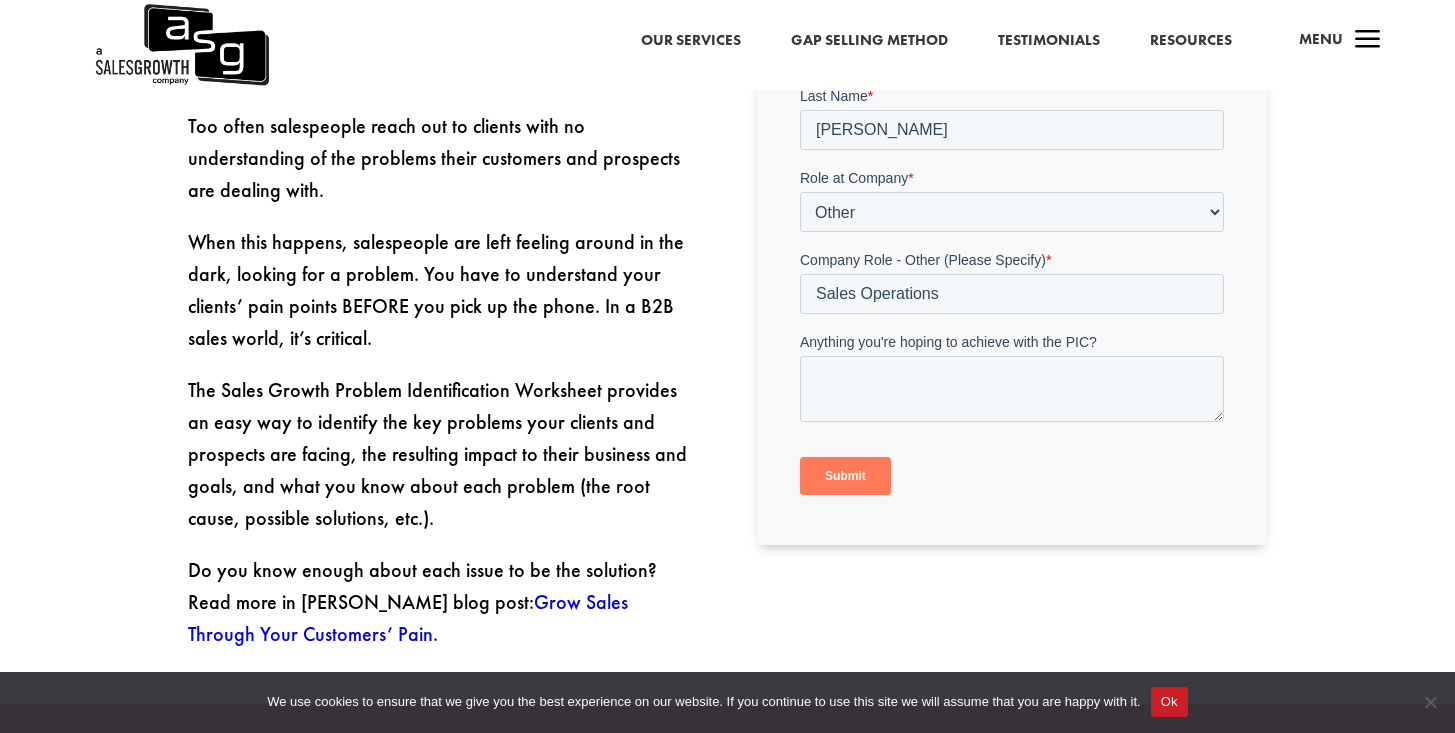click on "Submit" at bounding box center [845, 477] 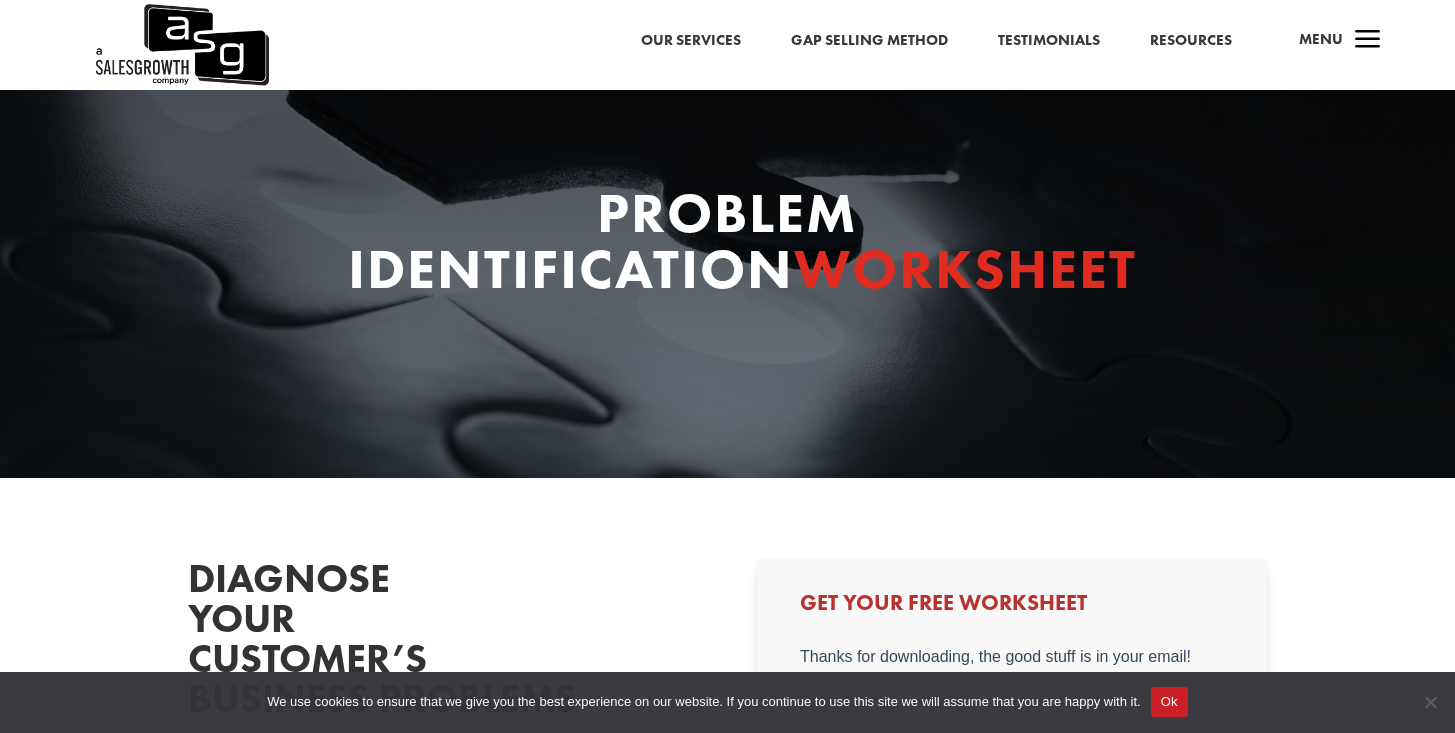 scroll, scrollTop: 209, scrollLeft: 0, axis: vertical 